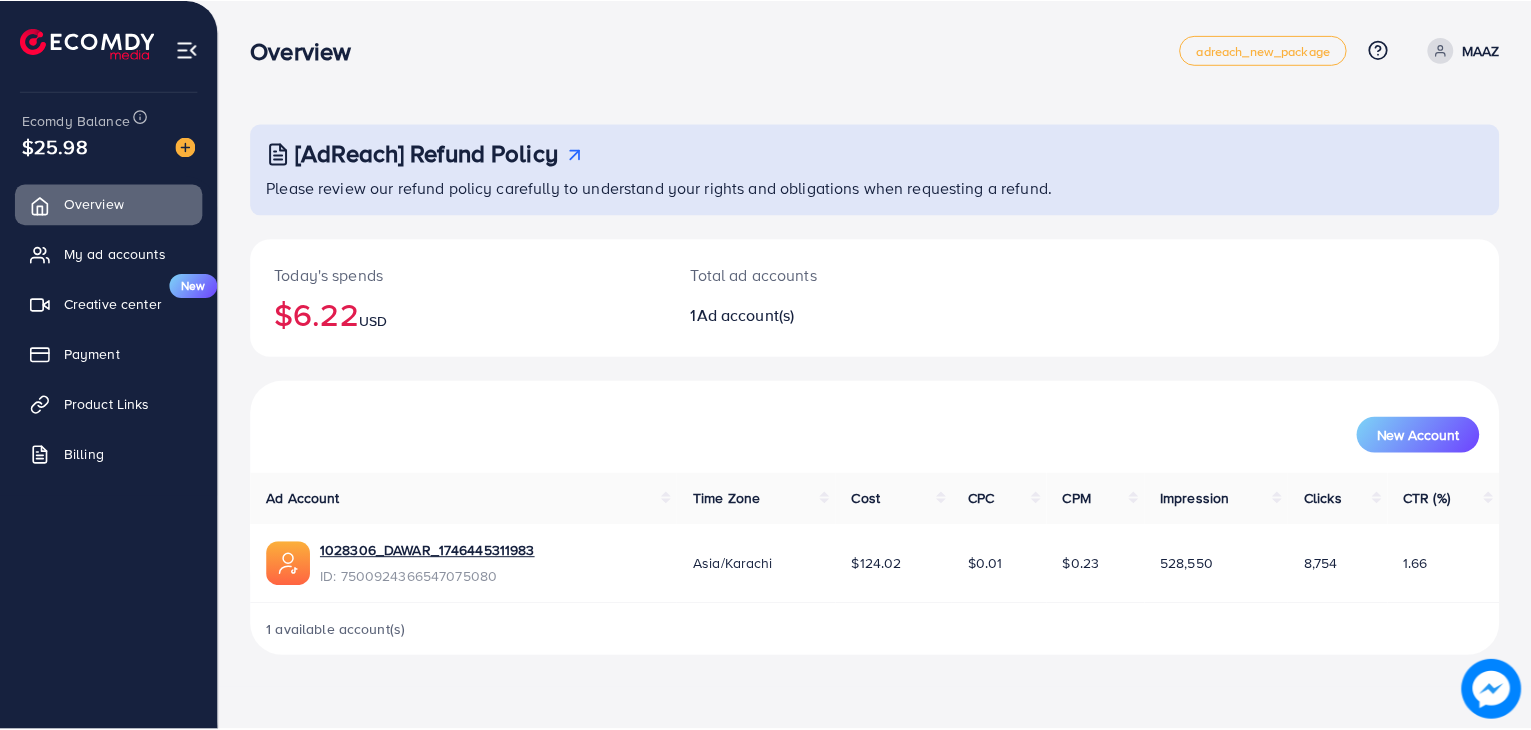 scroll, scrollTop: 0, scrollLeft: 0, axis: both 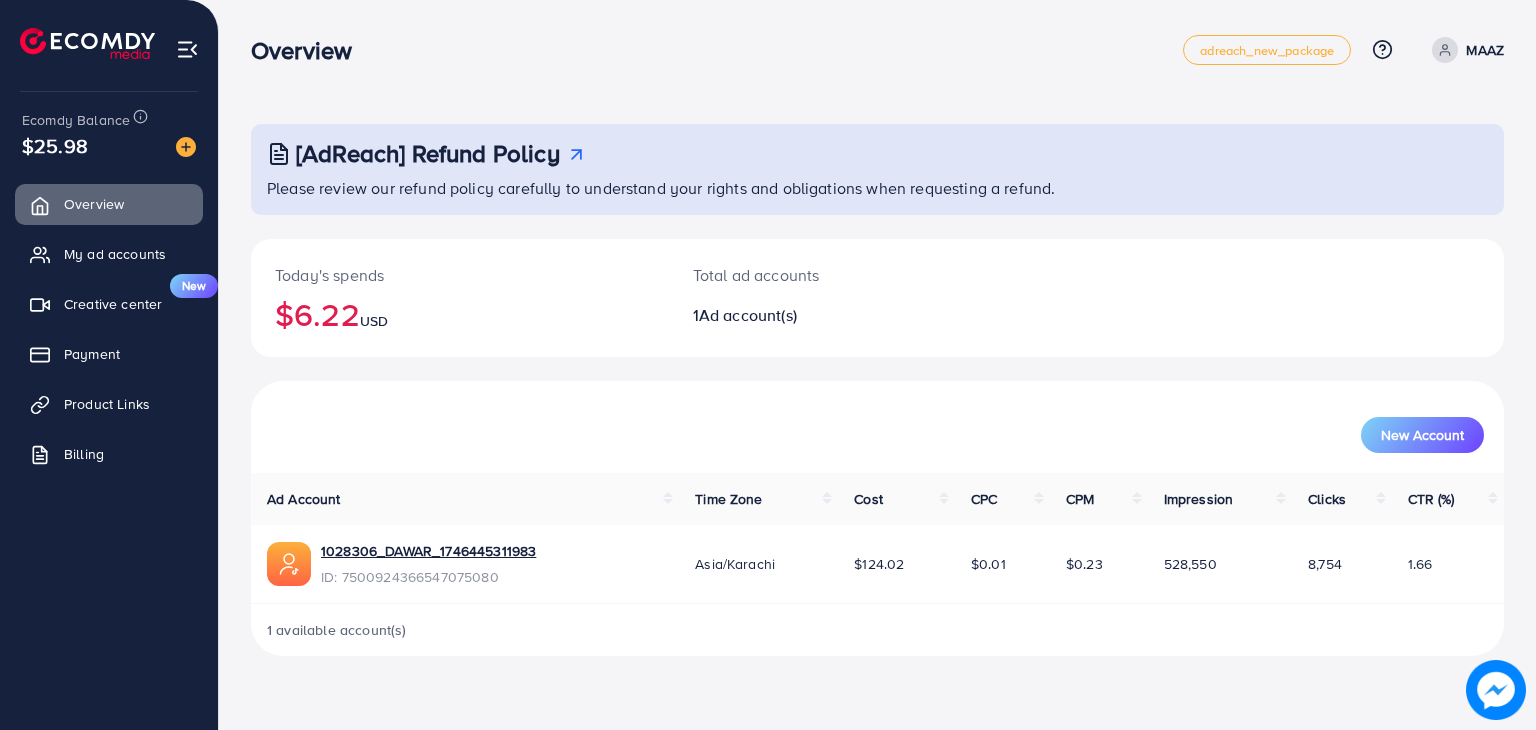 click on "Today's spends" at bounding box center [460, 275] 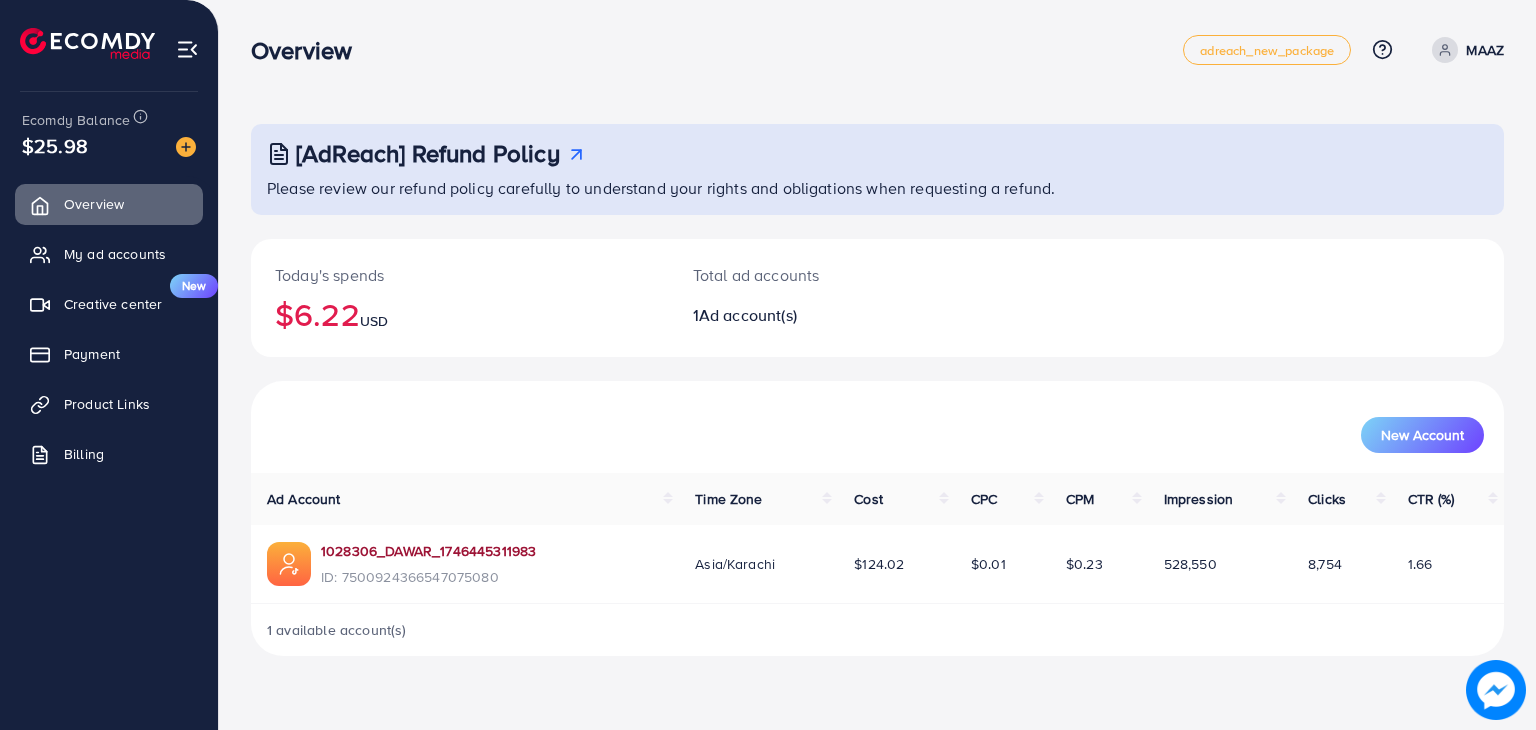 click on "1028306_DAWAR_1746445311983" at bounding box center (428, 551) 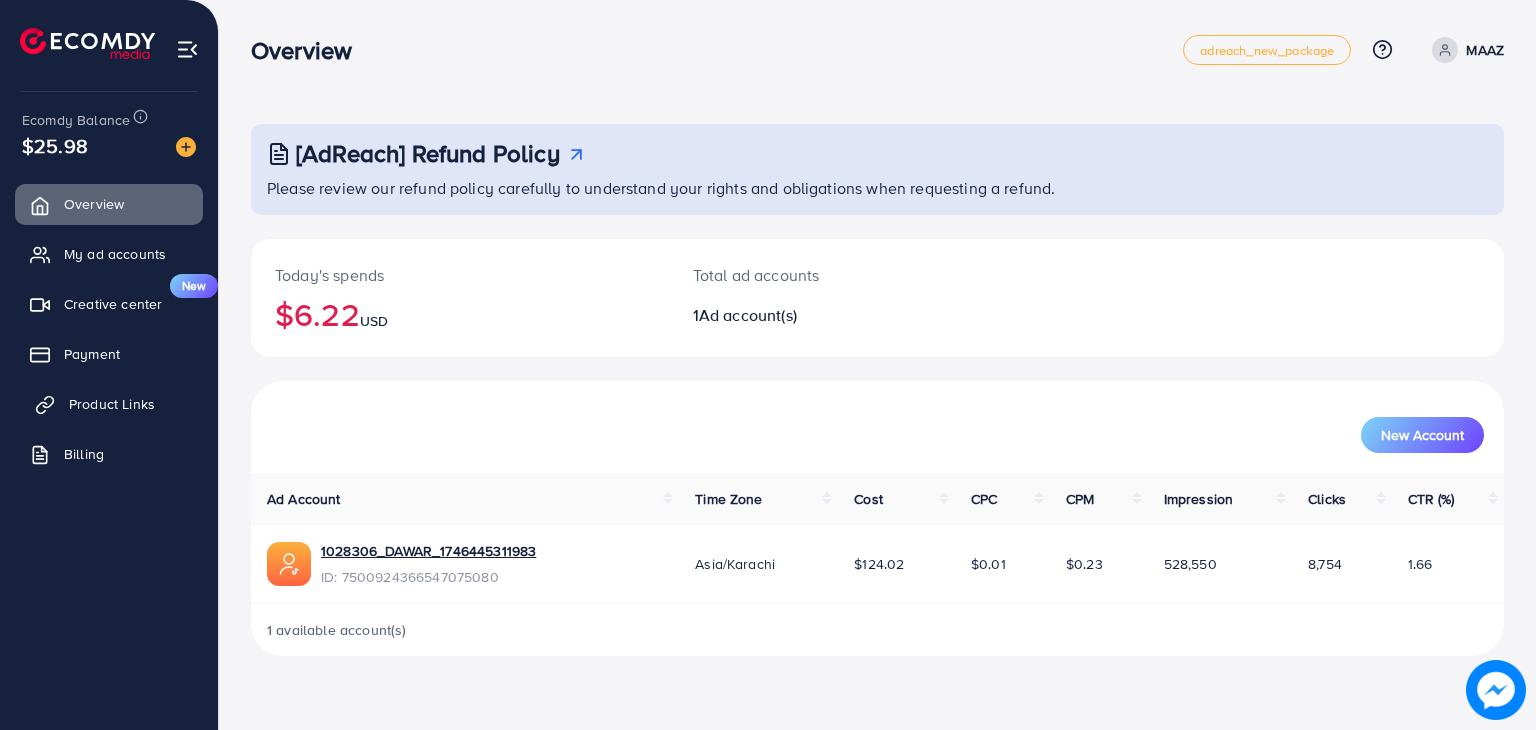 click on "Product Links" at bounding box center [109, 404] 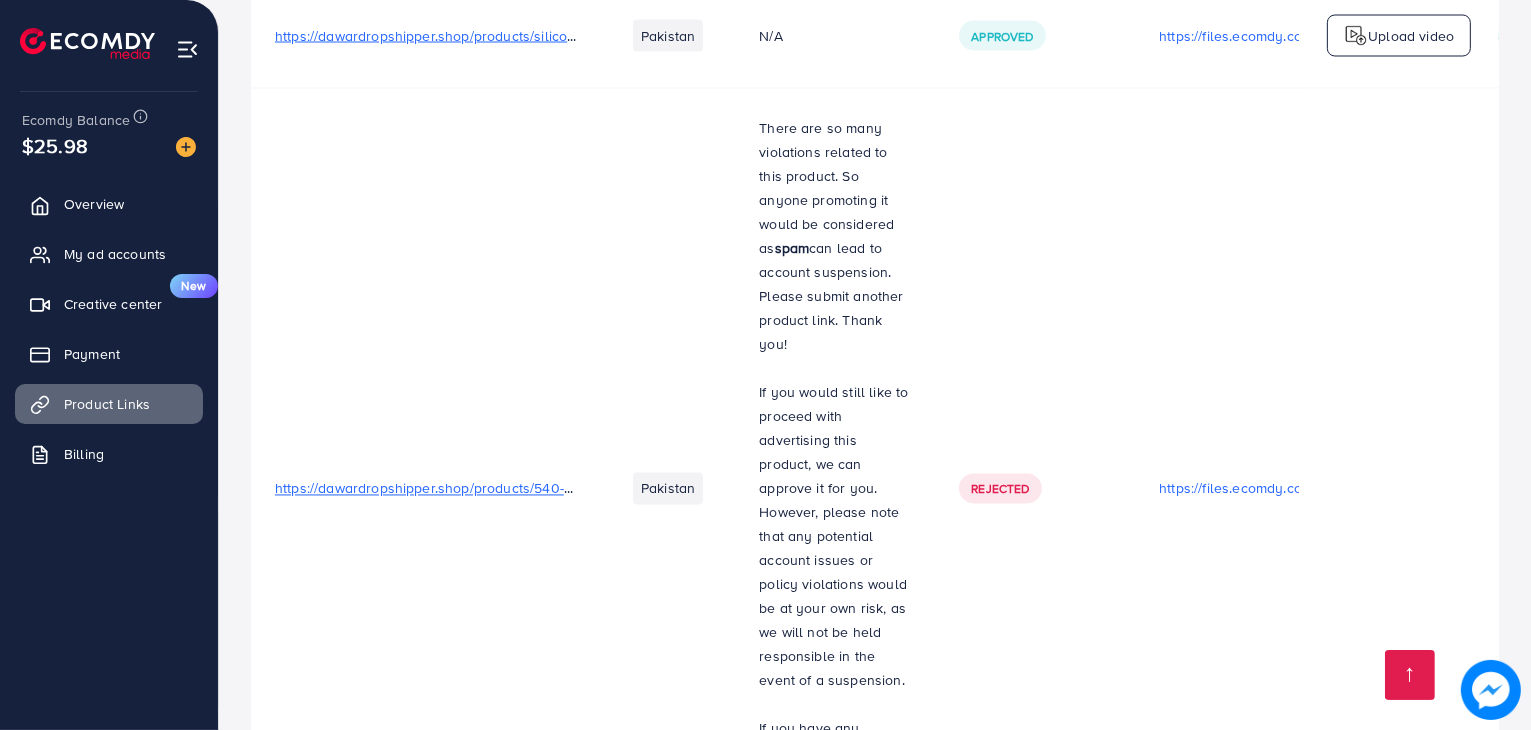 scroll, scrollTop: 4472, scrollLeft: 0, axis: vertical 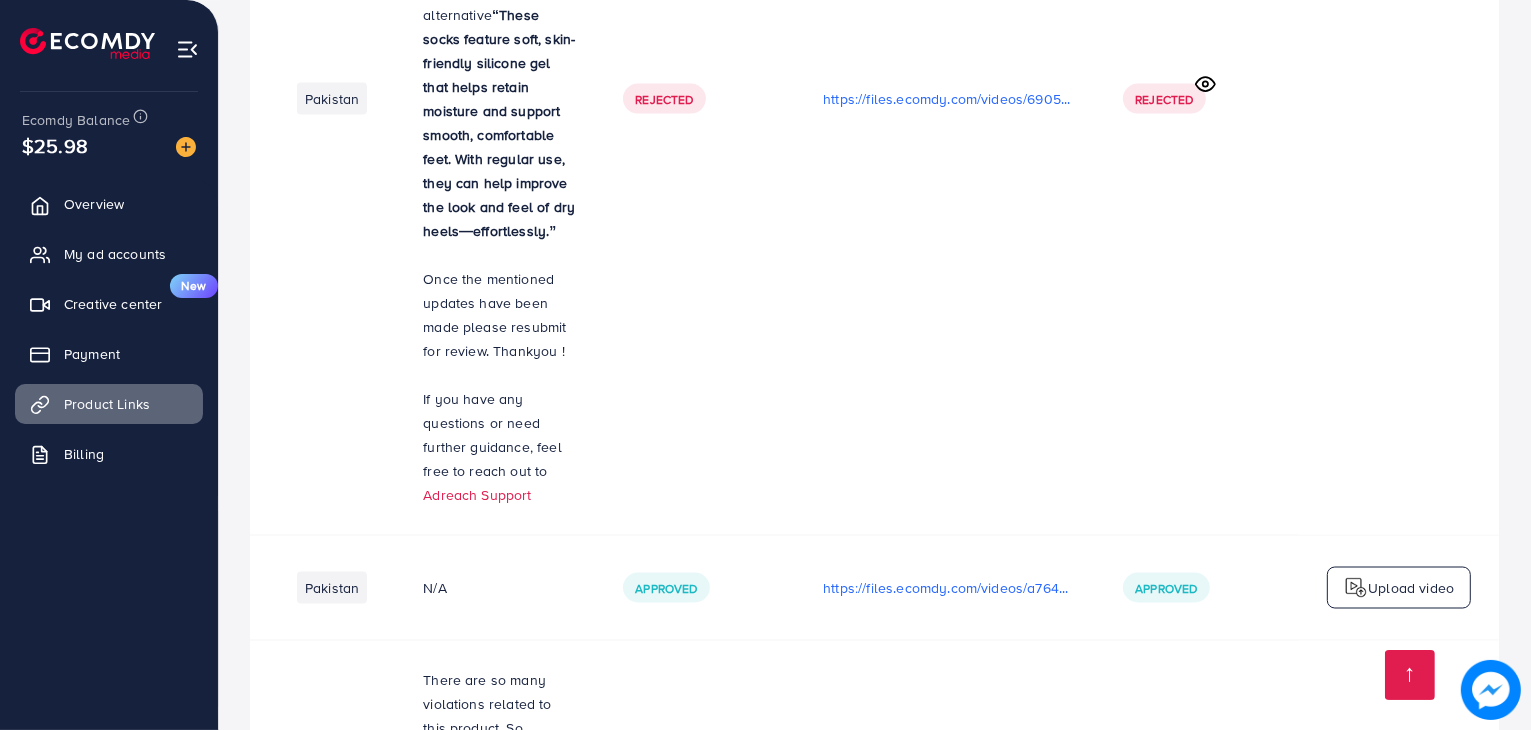 click on "Upload video" at bounding box center [1411, 588] 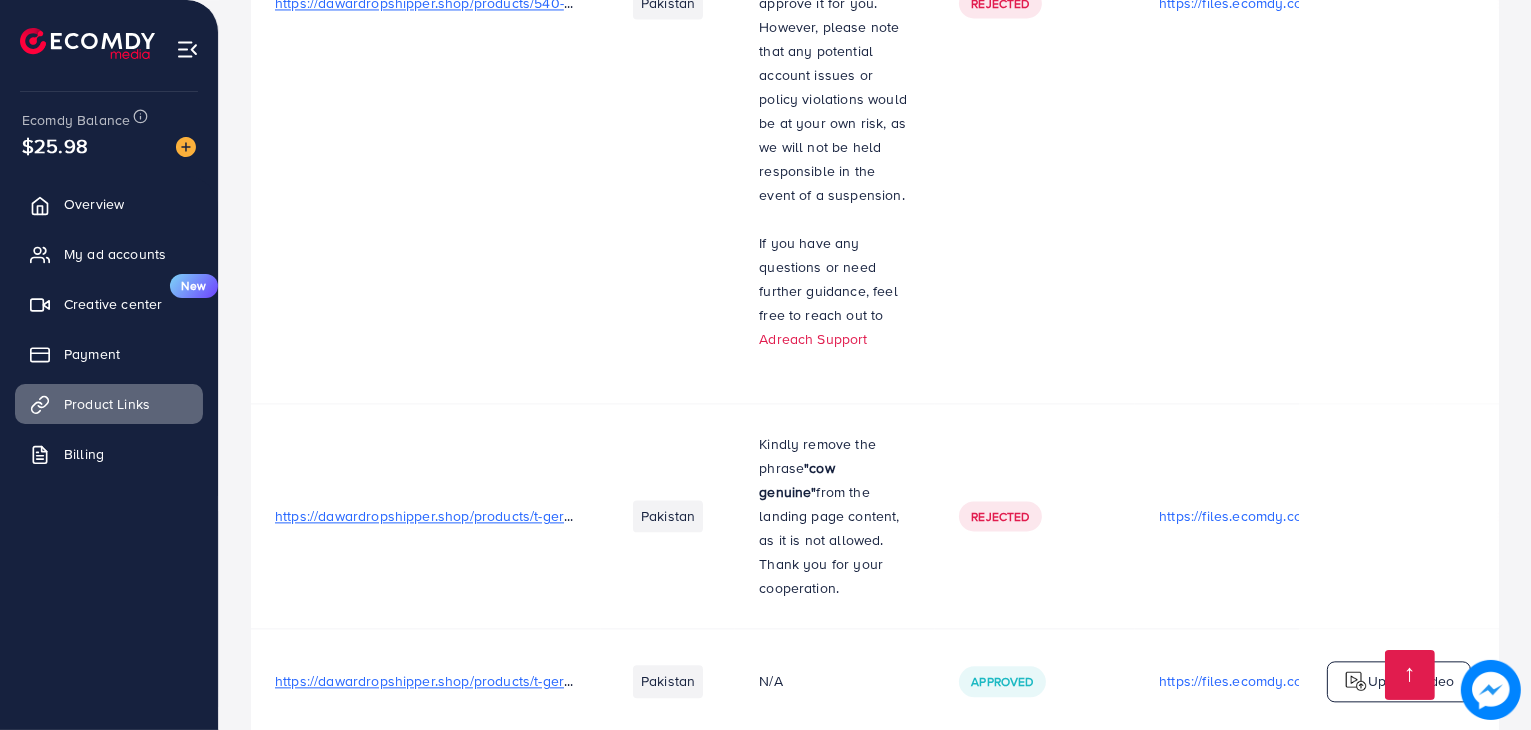 scroll, scrollTop: 4152, scrollLeft: 0, axis: vertical 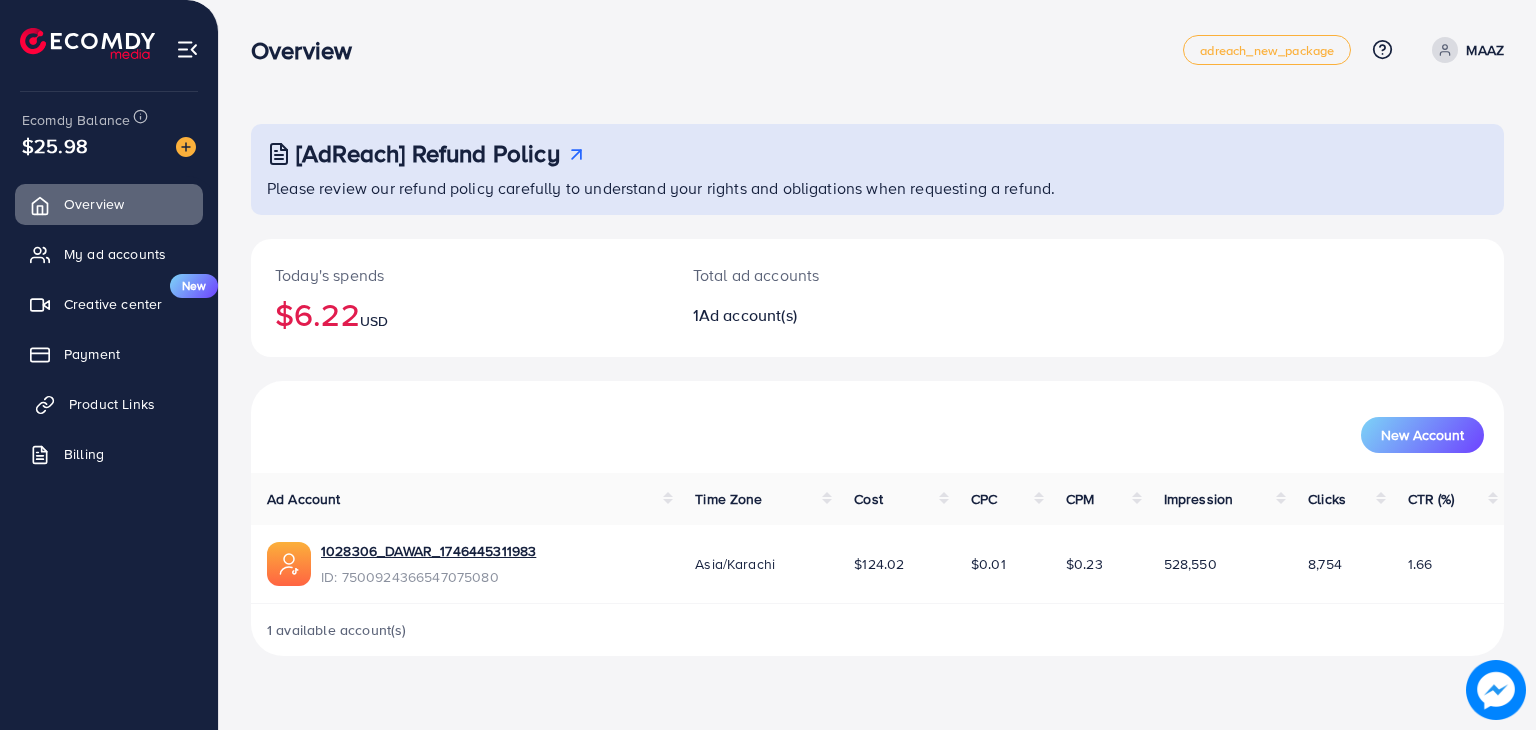 click on "Product Links" at bounding box center [112, 404] 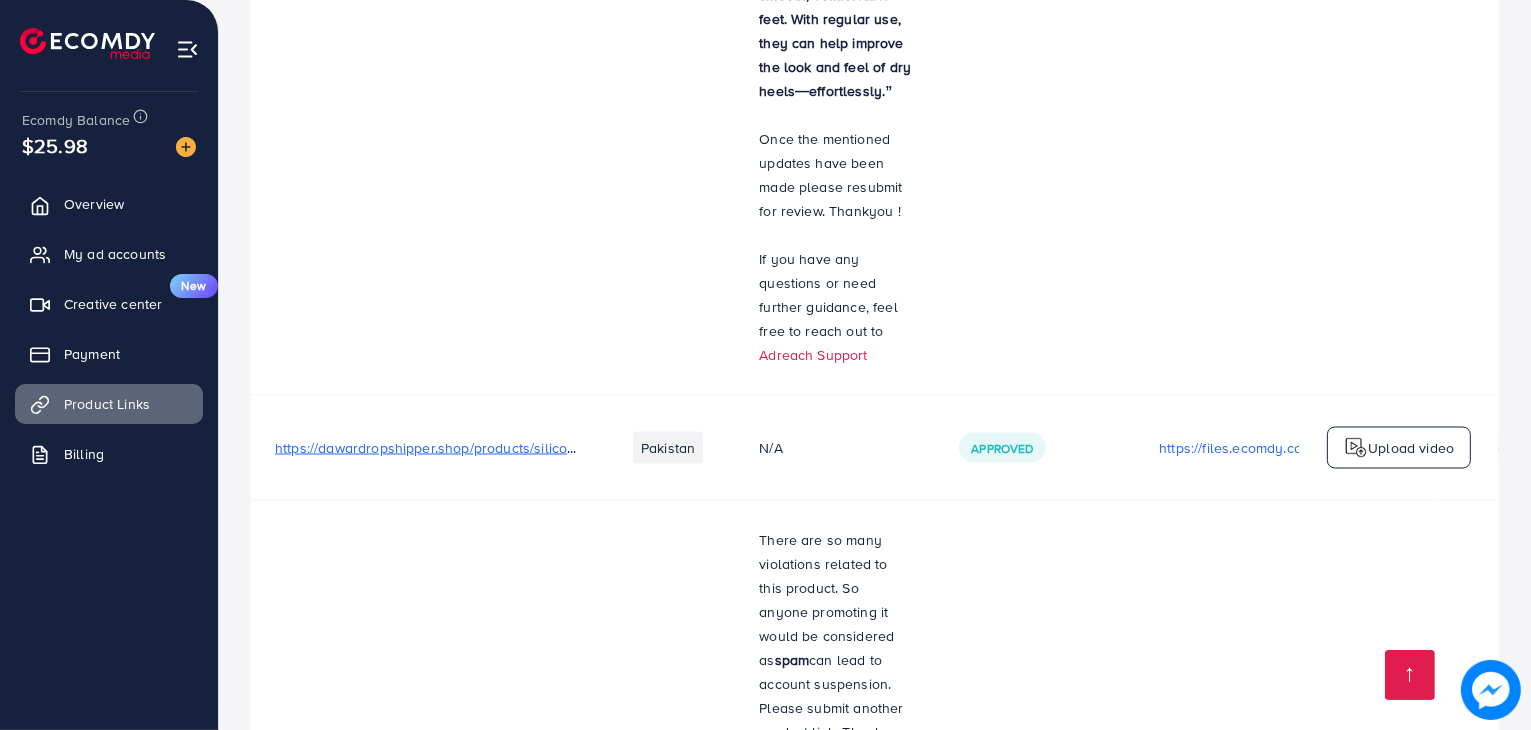 scroll, scrollTop: 3546, scrollLeft: 0, axis: vertical 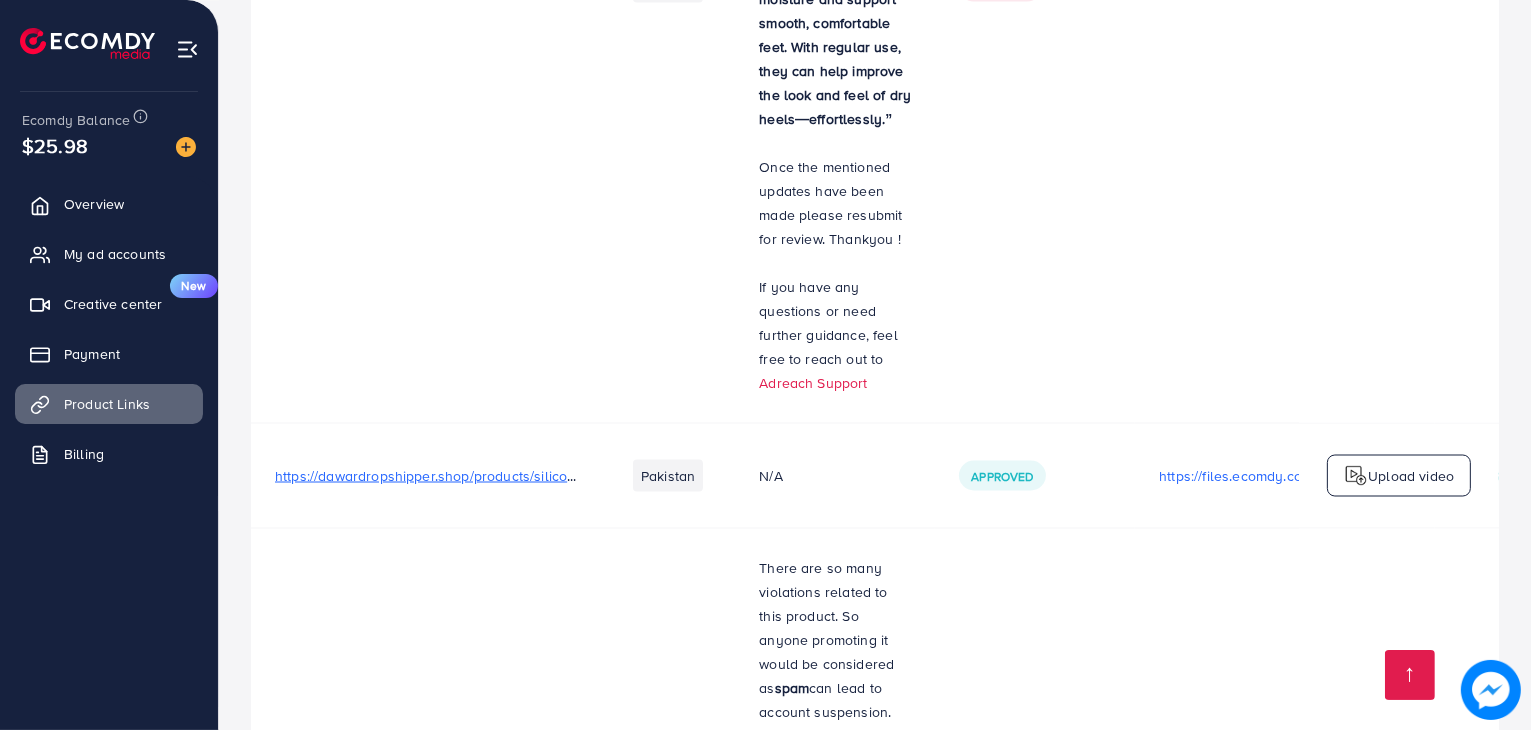 click on "https://dawardropshipper.shop/products/silicon-gel-moisturizing-sock-foot-care-protector-women-foot-spa-pedicure" at bounding box center (640, 476) 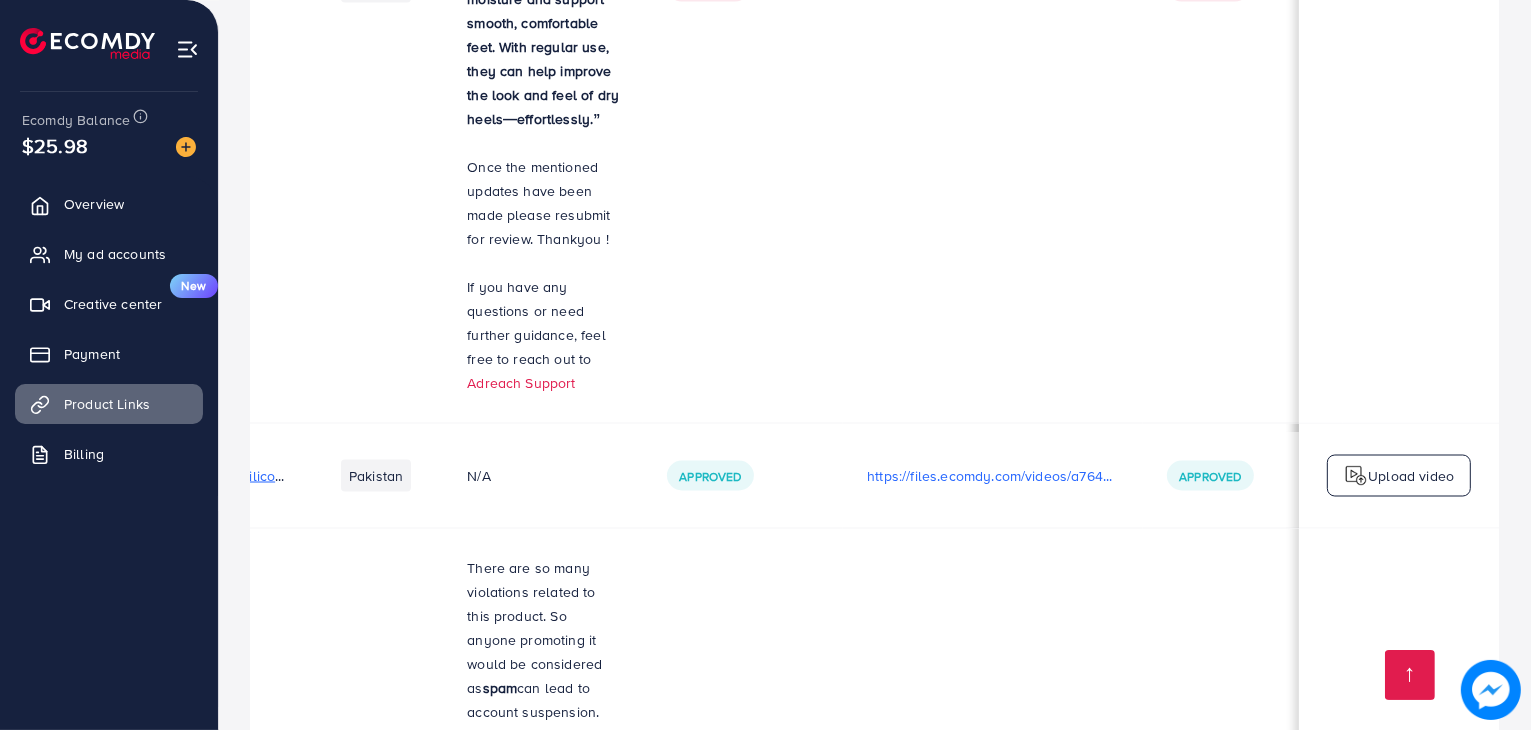 scroll, scrollTop: 0, scrollLeft: 336, axis: horizontal 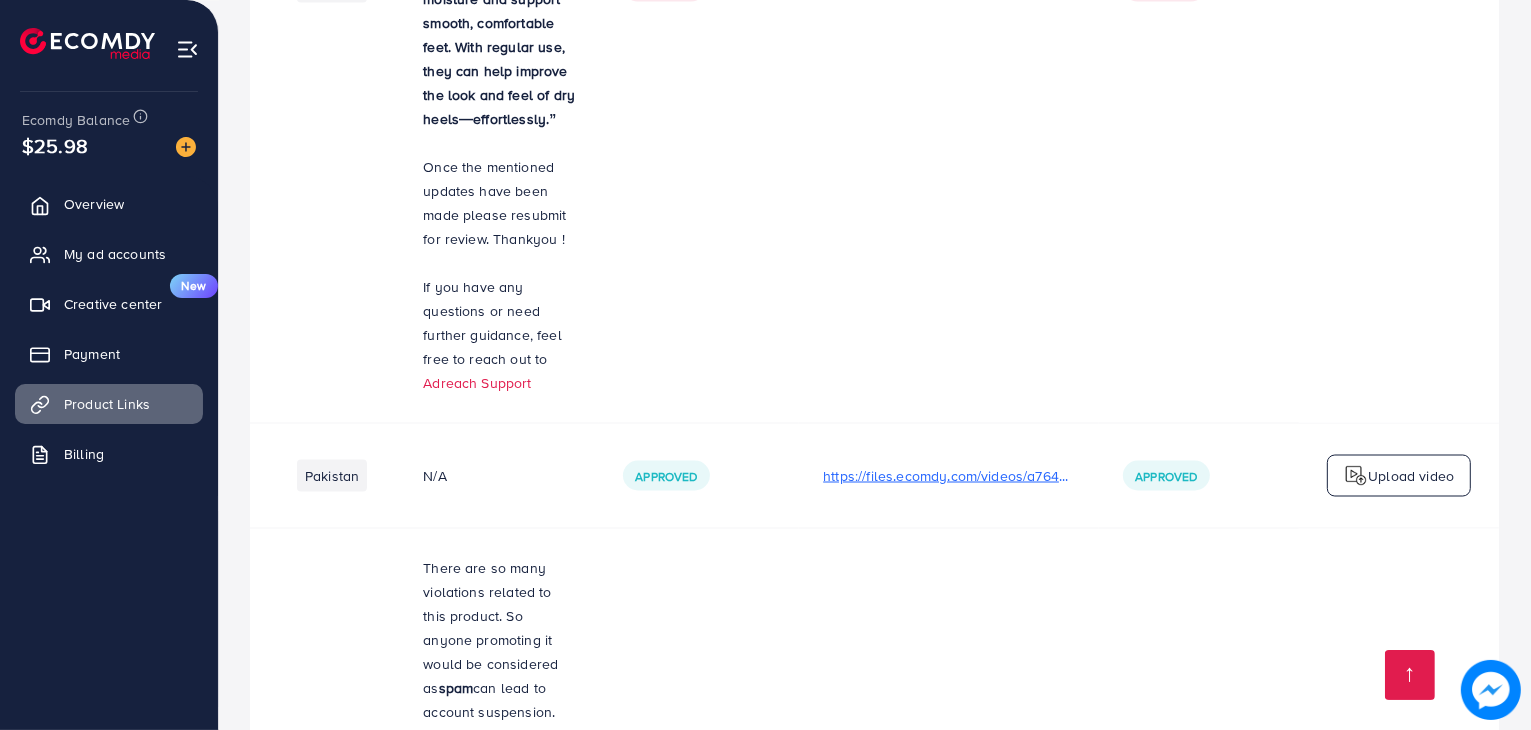 click on "https://files.ecomdy.com/videos/a764a7ed-ebf3-4e7d-9030-1a404dc945b5-1751990059007.mp4" at bounding box center (949, 476) 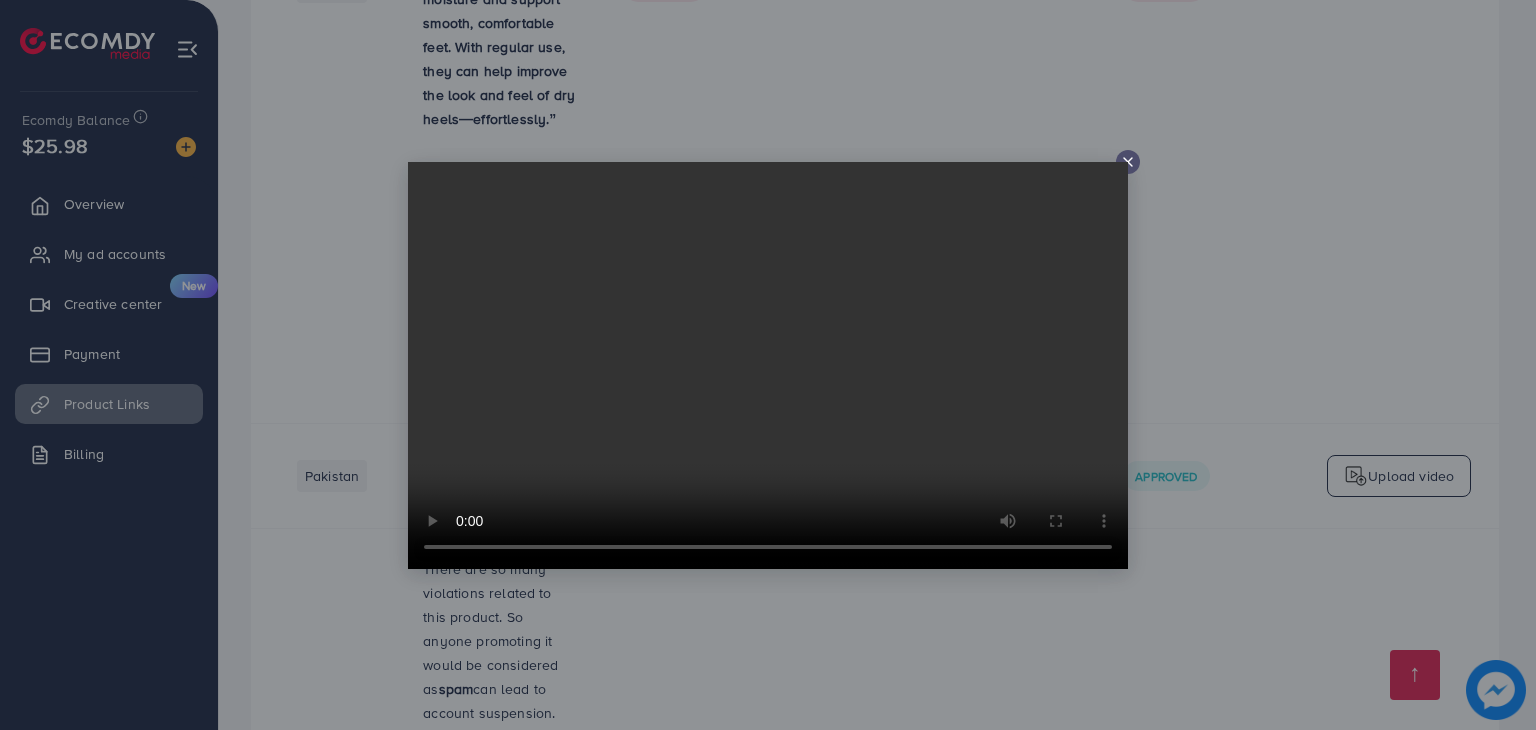 click at bounding box center (1128, 162) 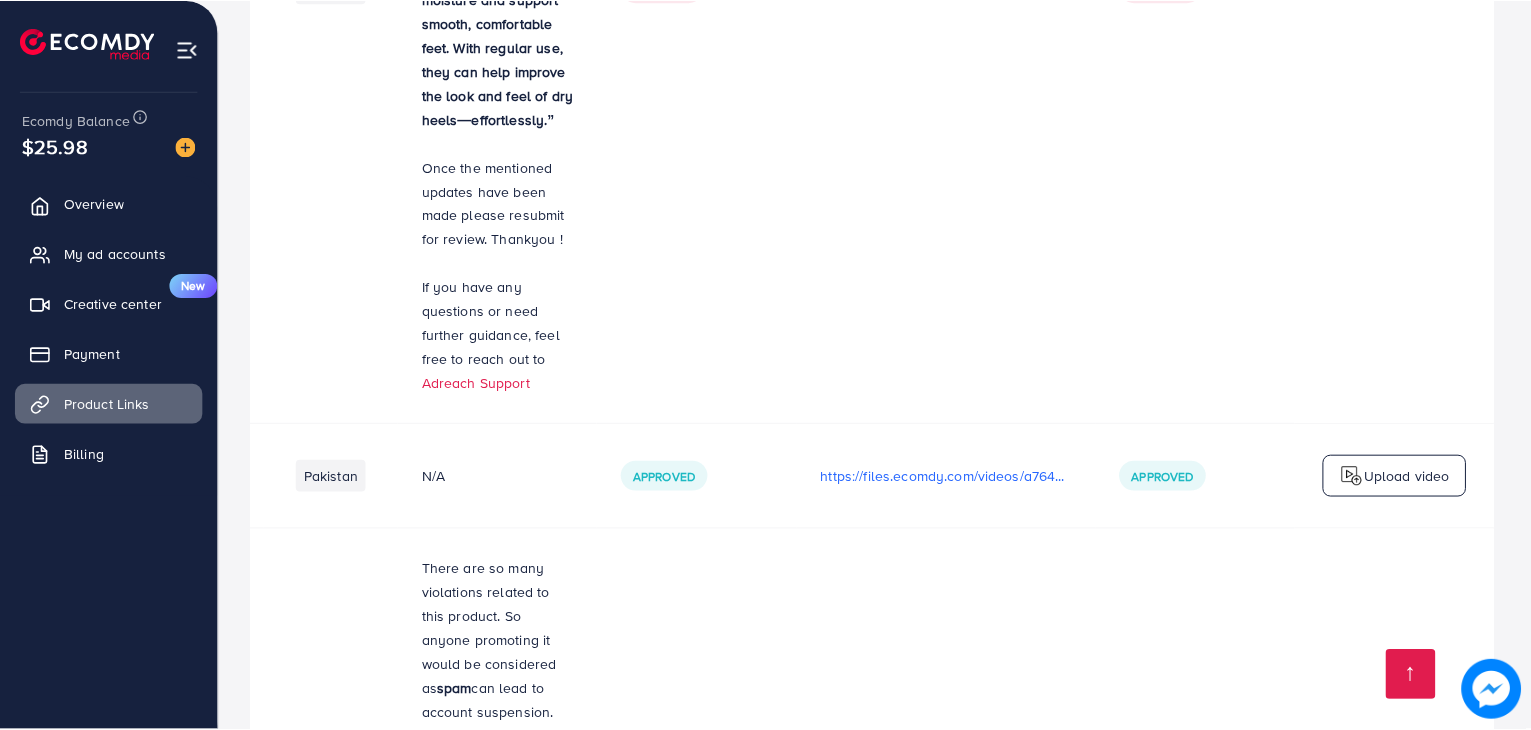scroll, scrollTop: 0, scrollLeft: 331, axis: horizontal 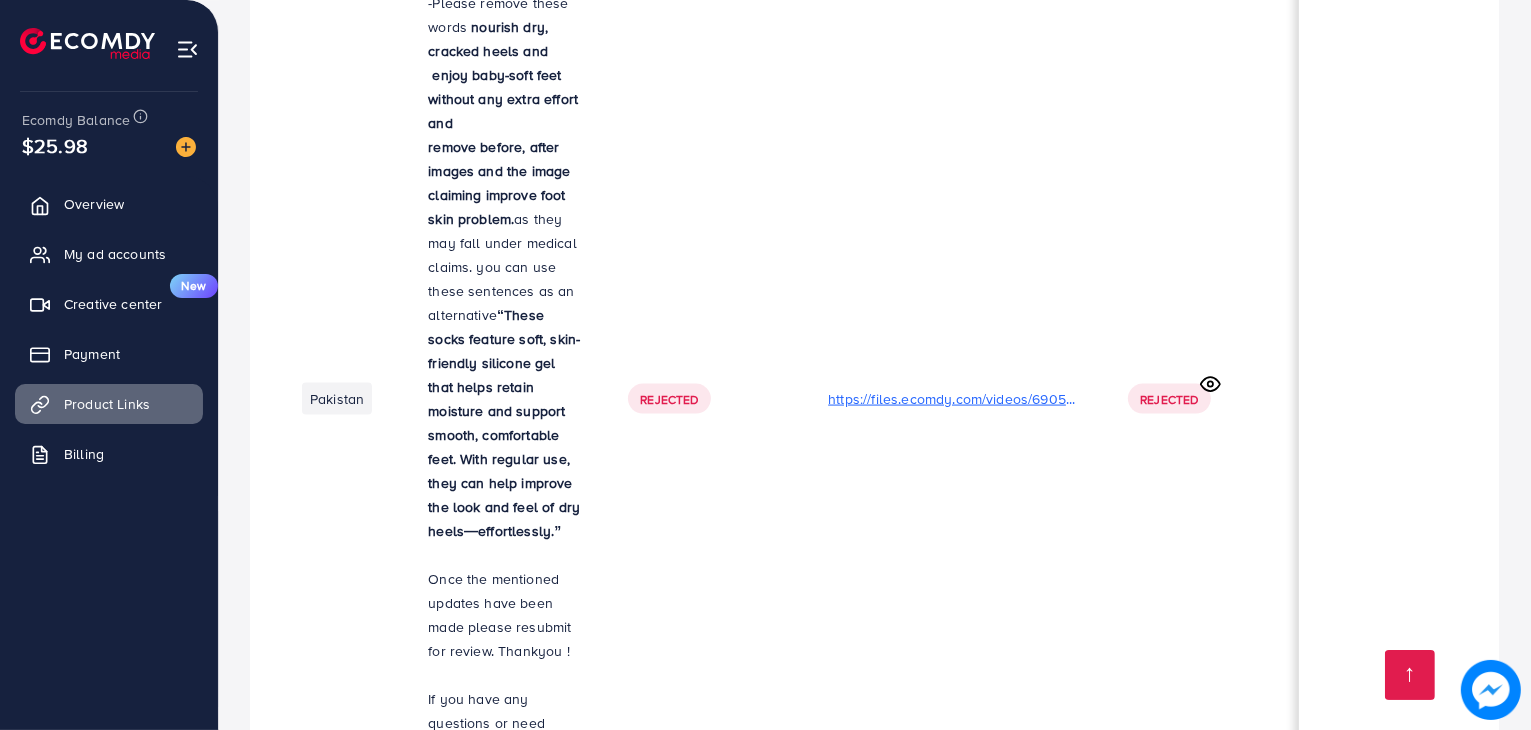 click on "https://files.ecomdy.com/videos/690571b4-1c55-4088-a89d-b929691494ae-1751950625492.mp4" at bounding box center (954, 399) 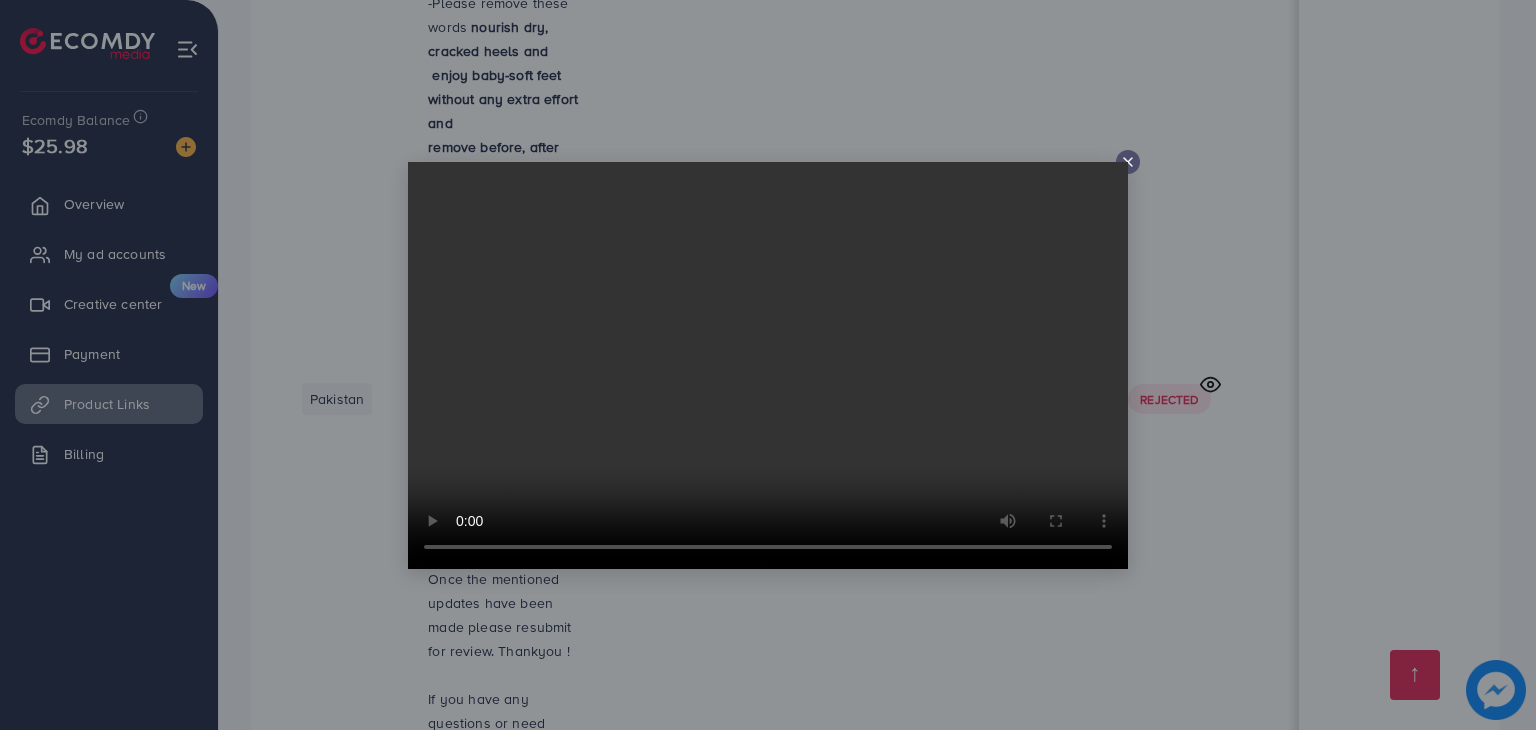 click 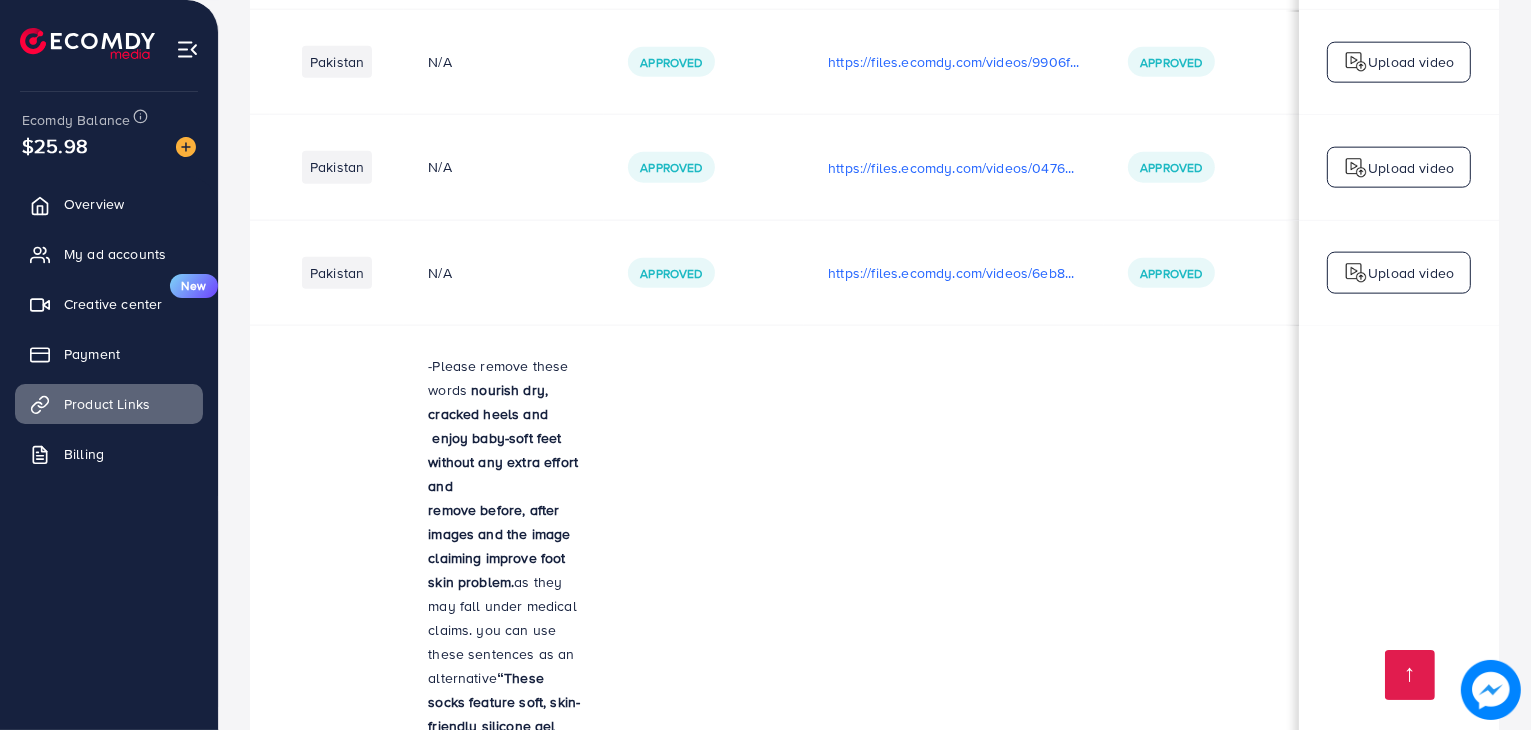 scroll, scrollTop: 2770, scrollLeft: 0, axis: vertical 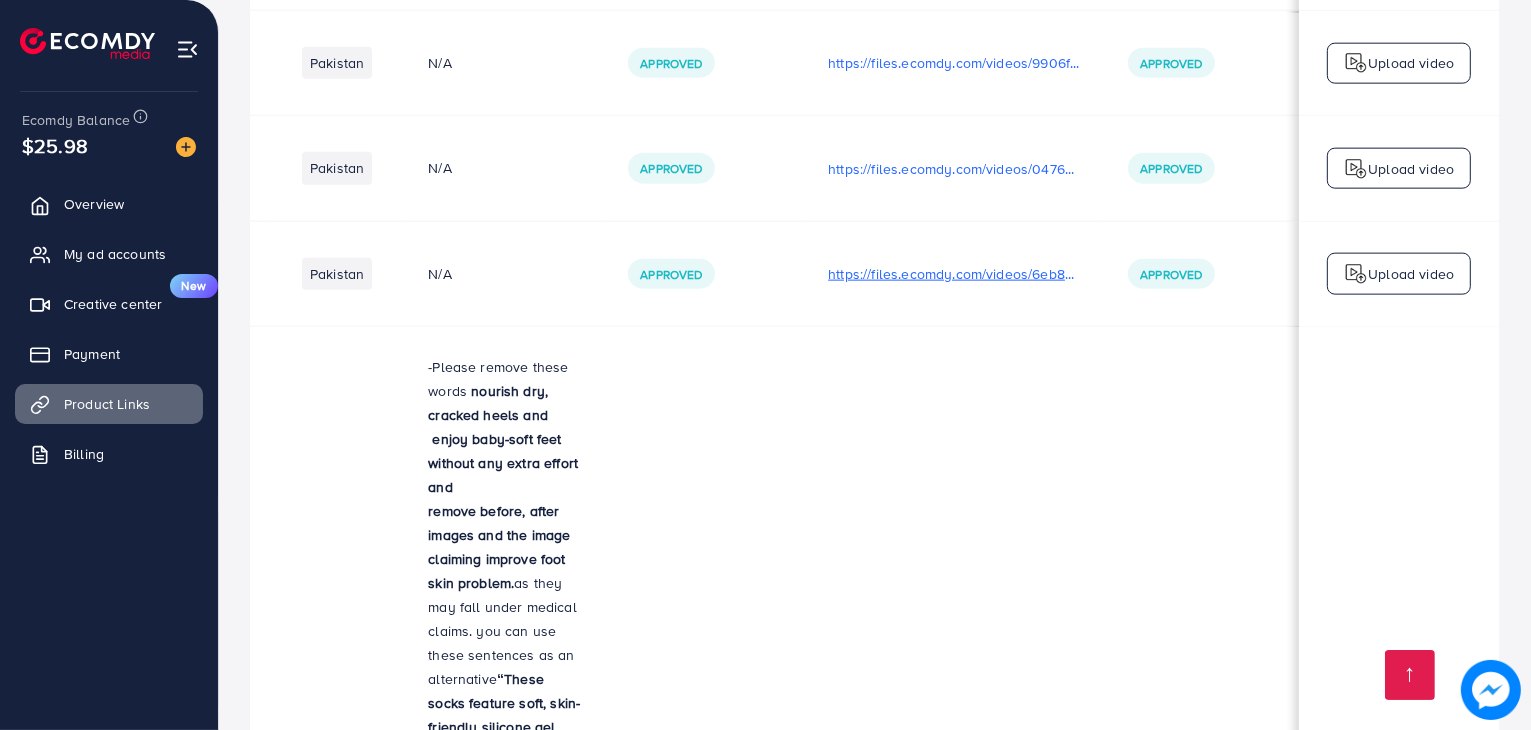 click on "https://files.ecomdy.com/videos/6eb85251-be7d-4234-a0e4-b016f7b3358e-1751717193474.mp4" at bounding box center (954, 274) 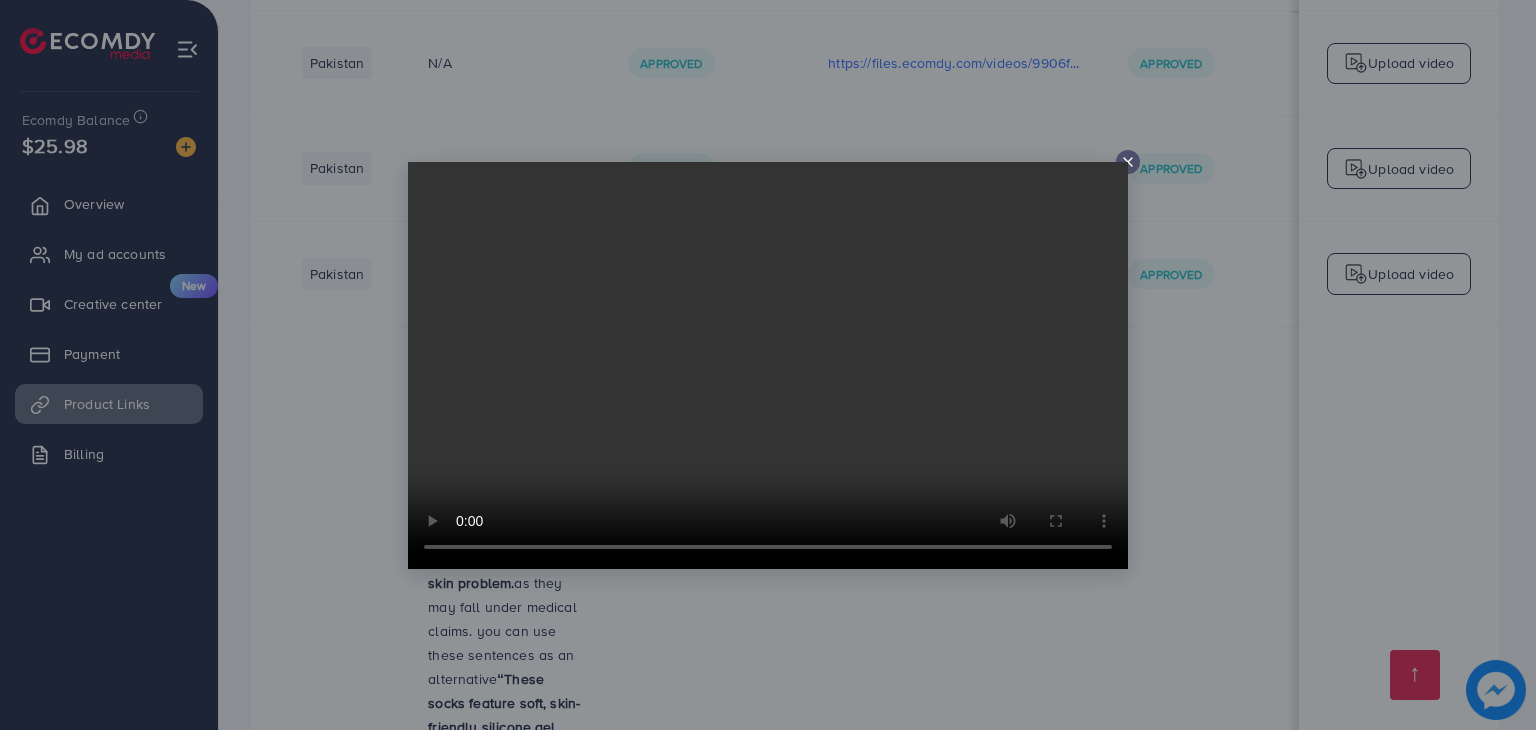 click 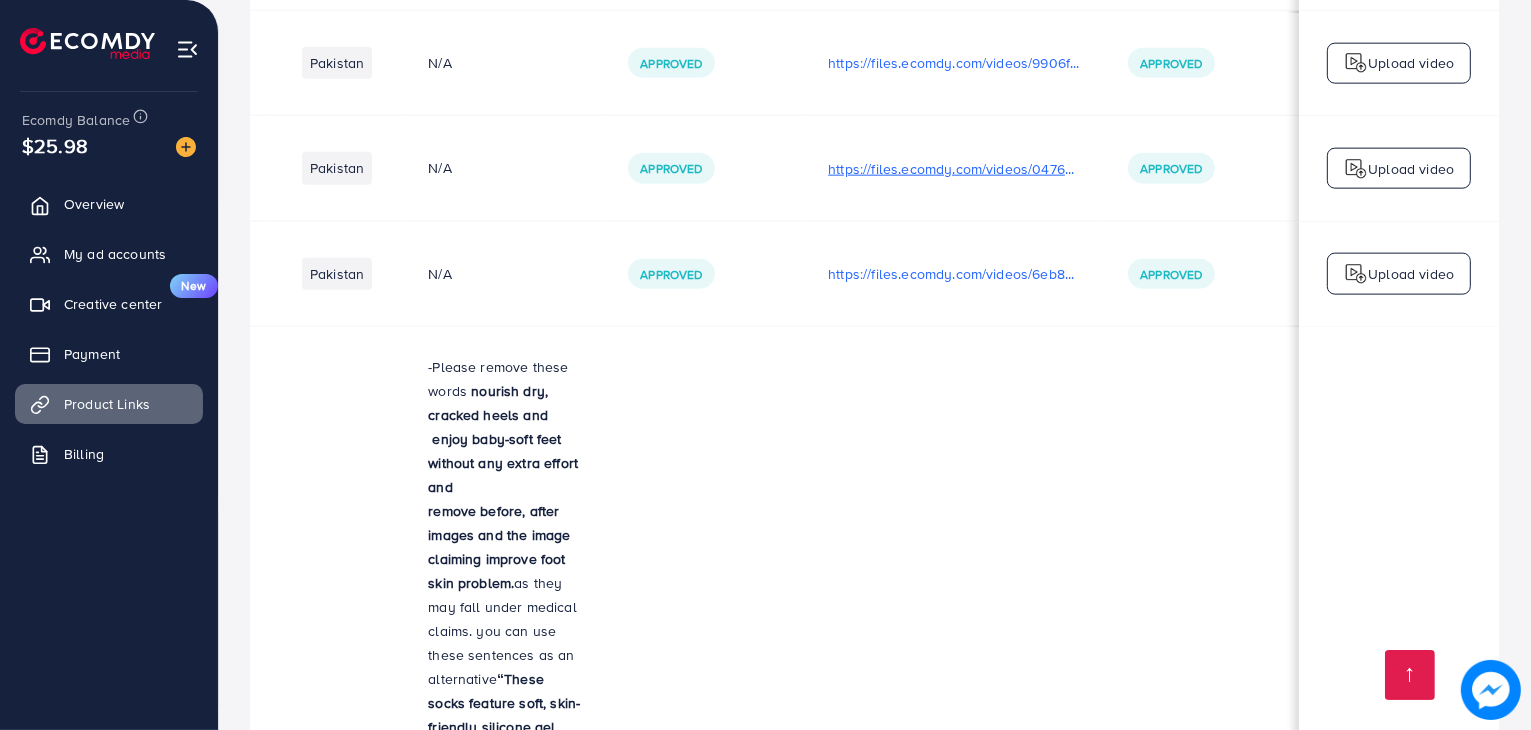 click on "https://files.ecomdy.com/videos/04765926-07a8-45c5-90e5-81df3b927918-1751175886366.mp4" at bounding box center (954, 169) 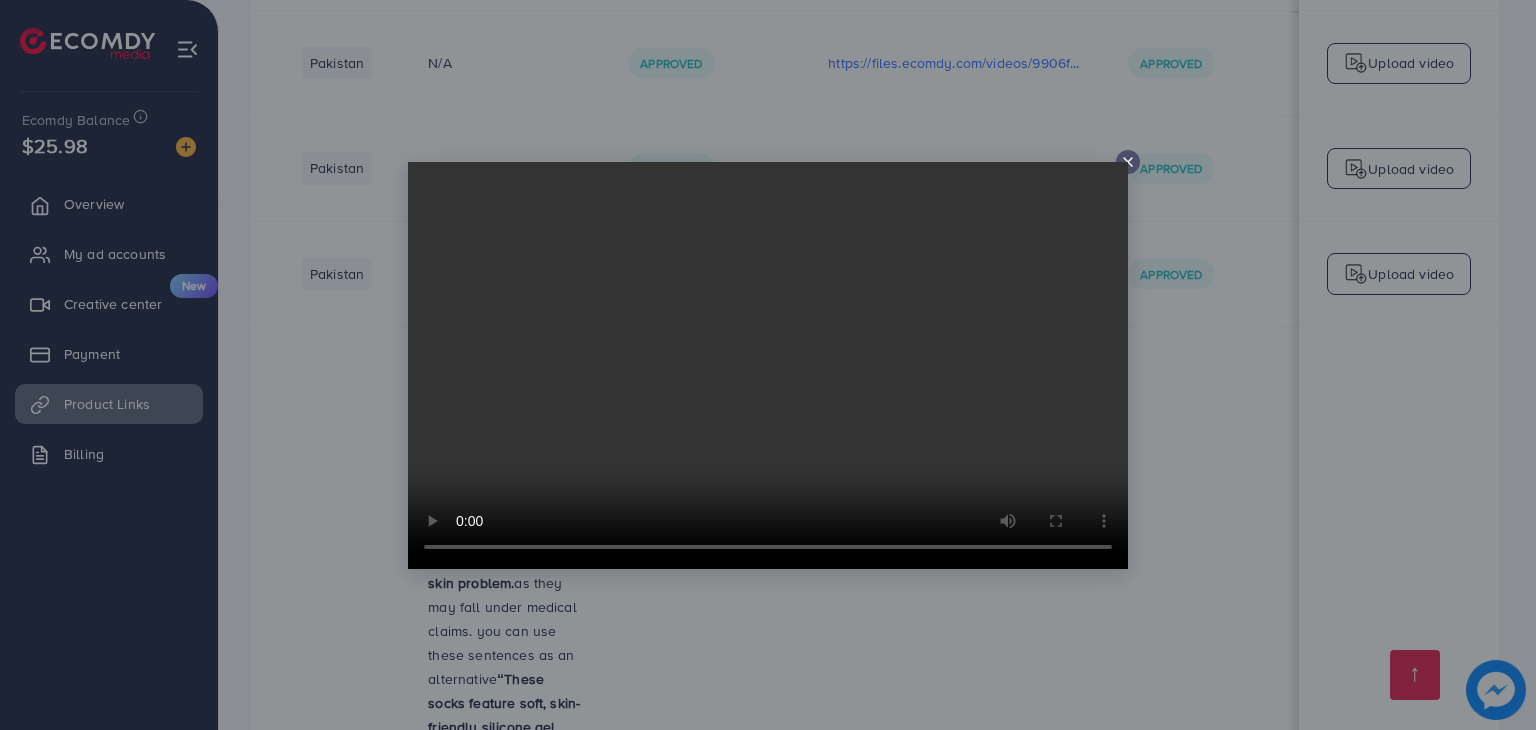 click 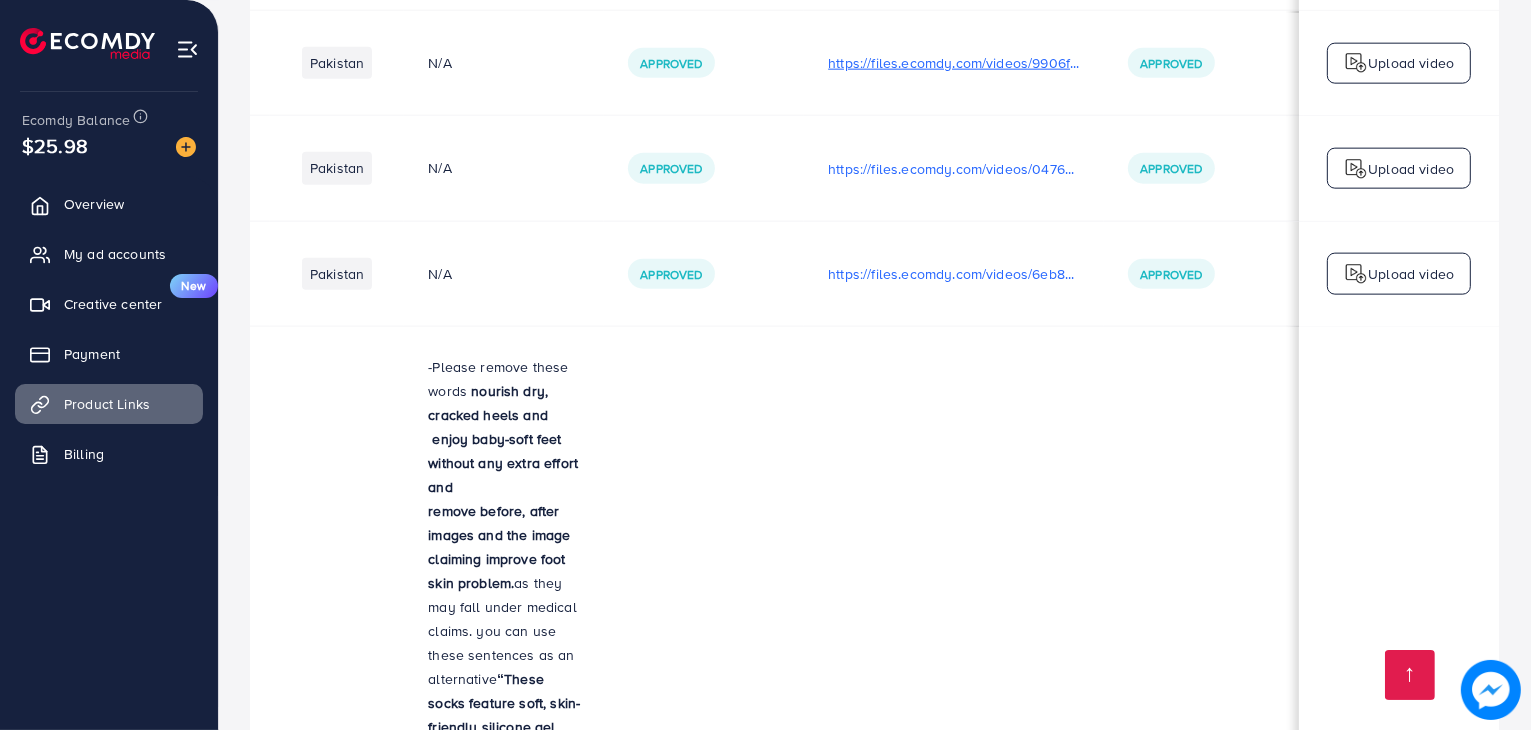 click on "https://files.ecomdy.com/videos/9906fe2f-90e9-45f9-b72c-4d8fc578a318-1747905892608.mp4" at bounding box center [954, 63] 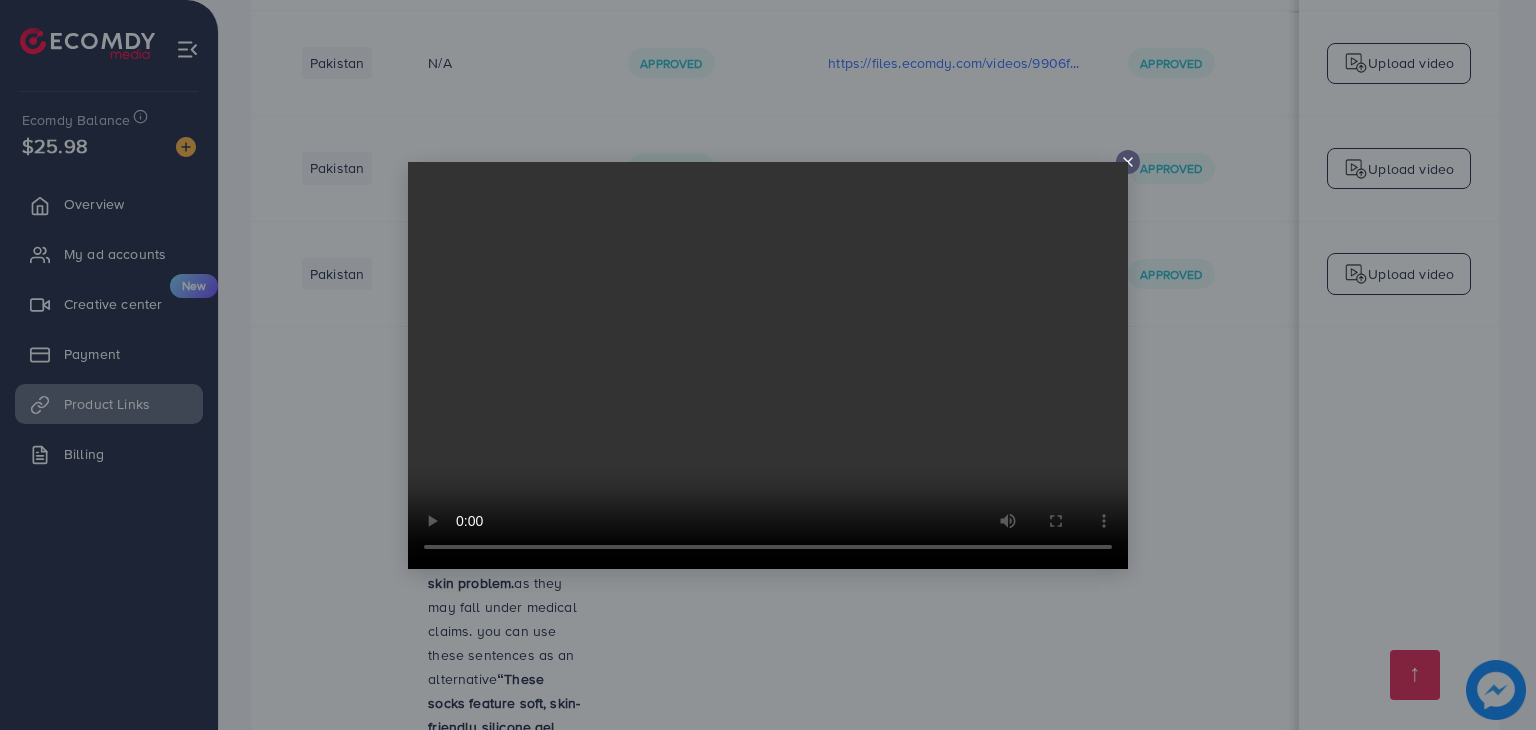 click 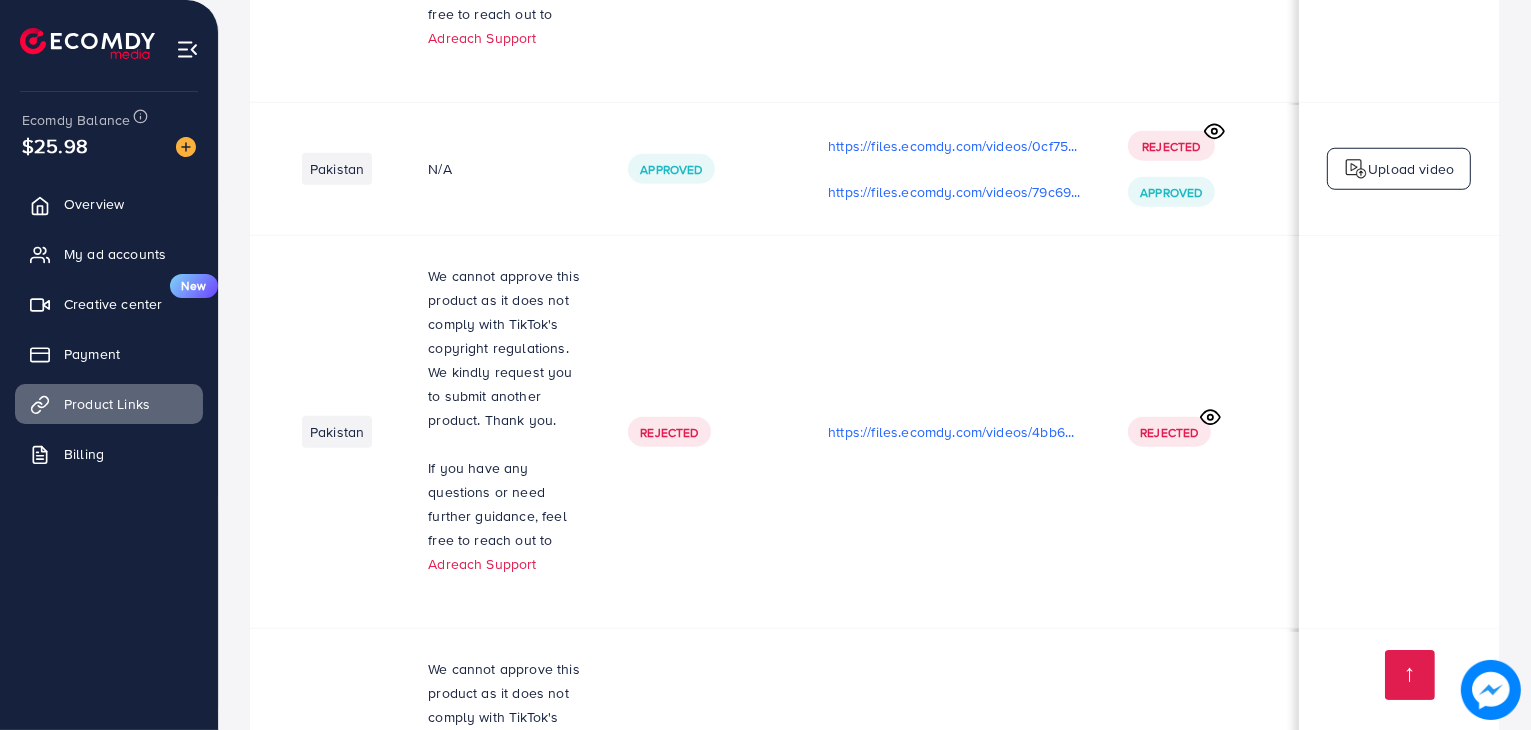 scroll, scrollTop: 1839, scrollLeft: 0, axis: vertical 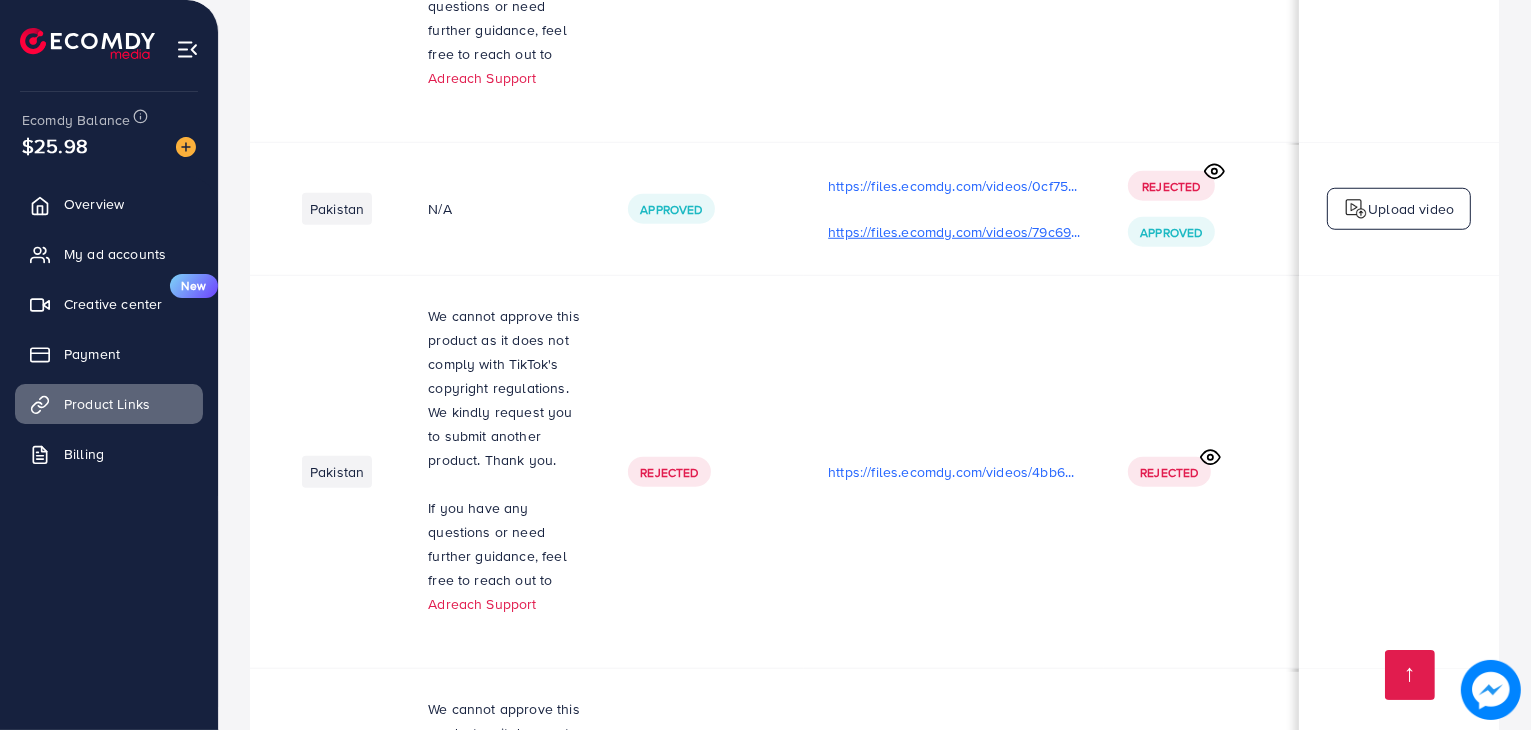 click on "https://files.ecomdy.com/videos/79c69bed-4775-4196-a0a7-3c8d75b89cc7-1747829331583.mp4" at bounding box center (954, 232) 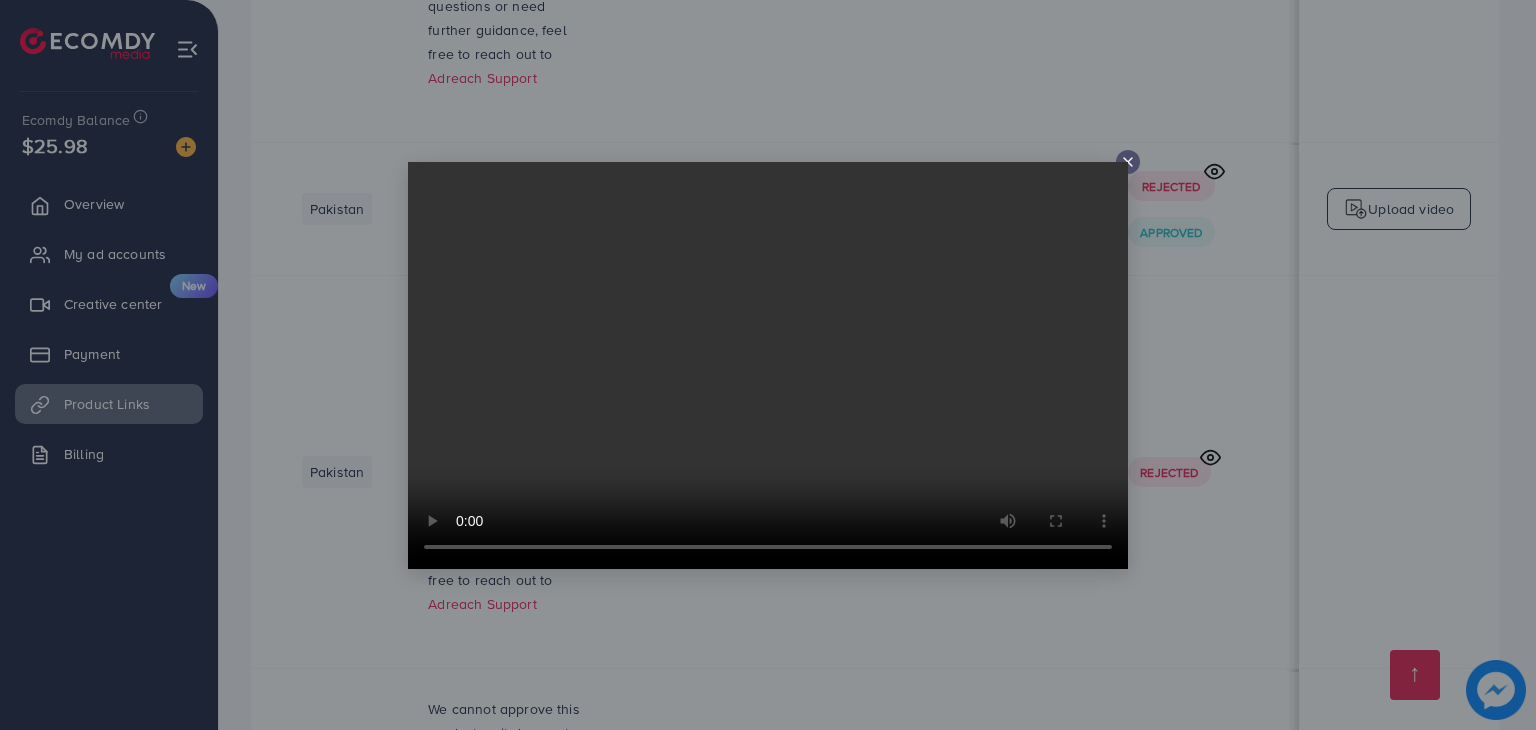 click 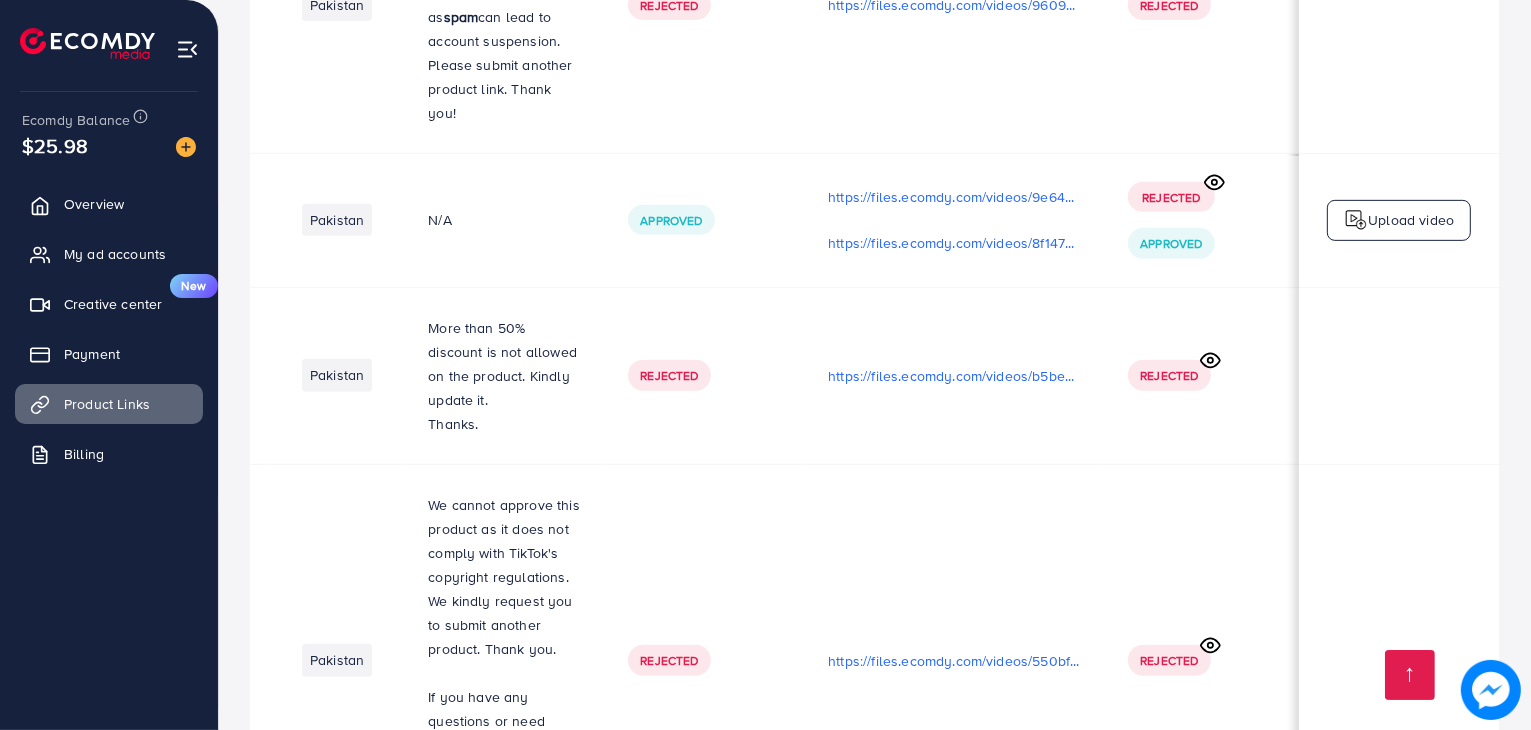 scroll, scrollTop: 1122, scrollLeft: 0, axis: vertical 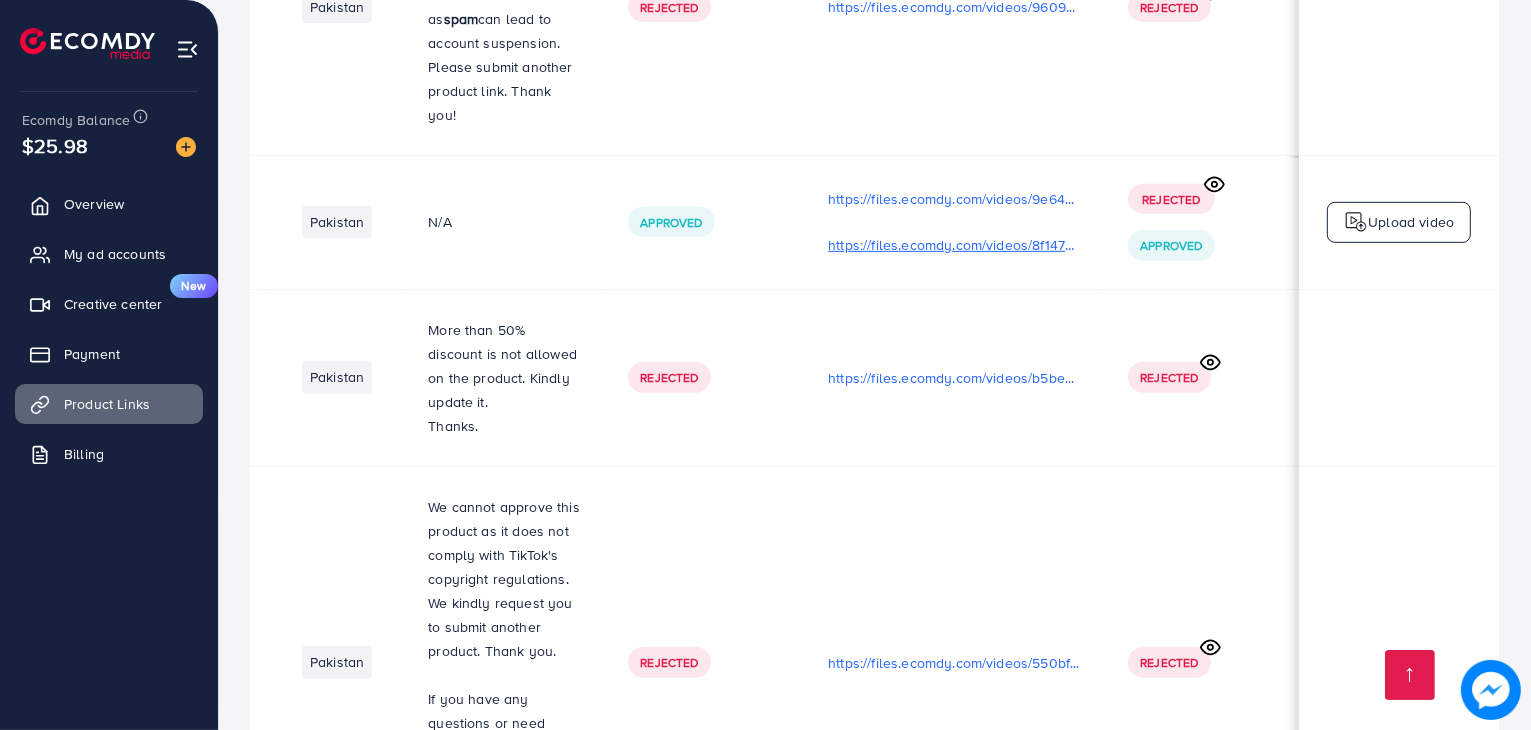 click on "https://files.ecomdy.com/videos/8f1473d3-cf61-4d7a-9e67-30e8dd1e18f8-1747826922465.mp4" at bounding box center (954, 245) 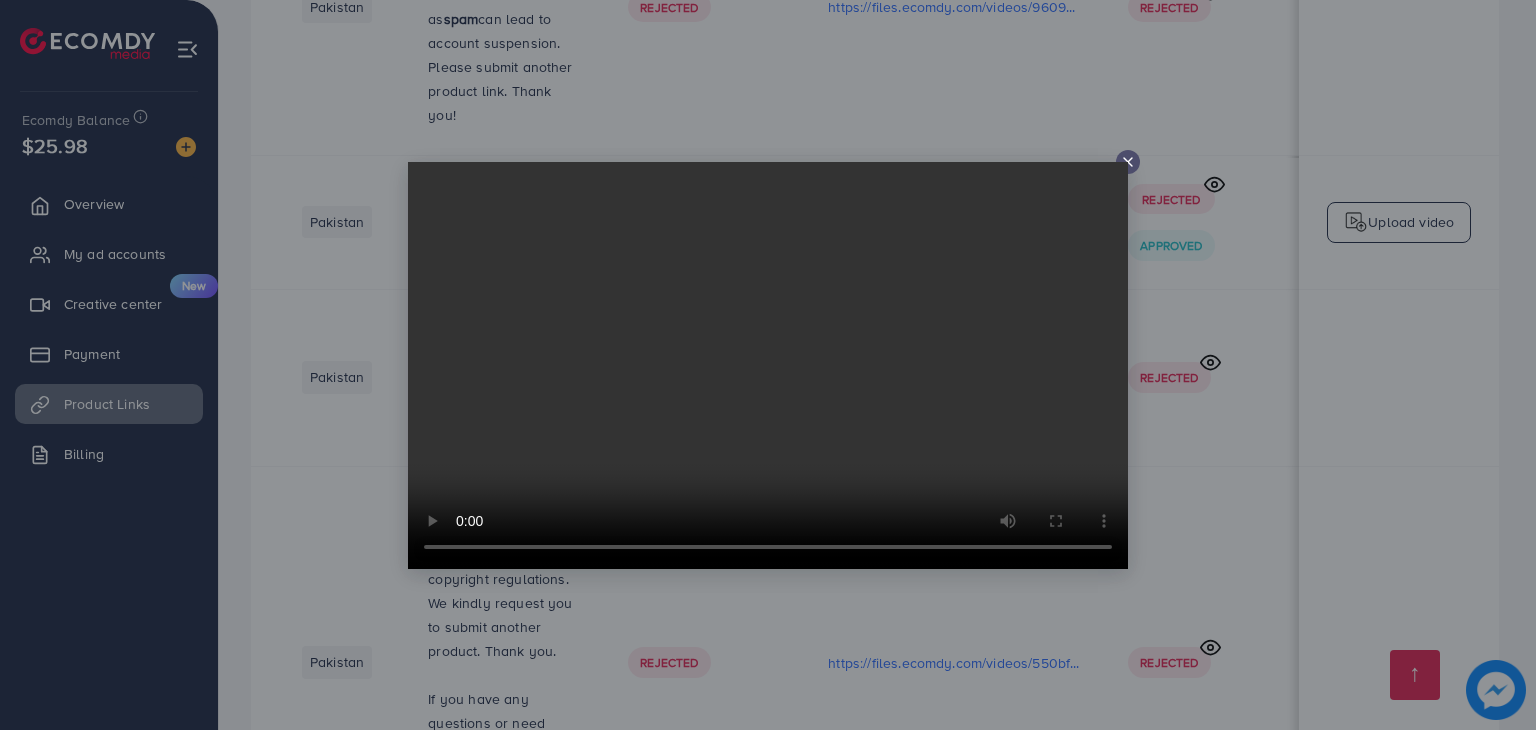 click 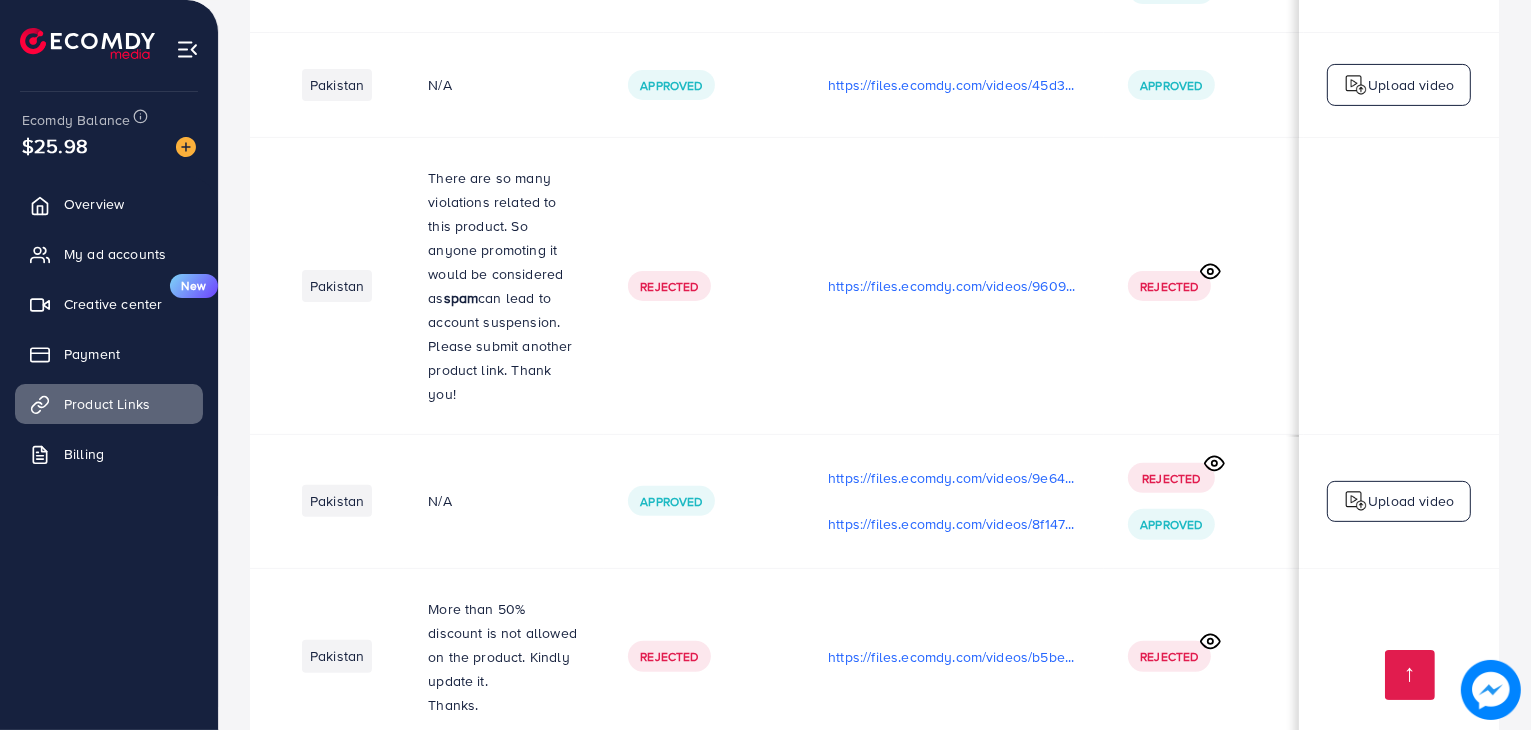 scroll, scrollTop: 842, scrollLeft: 0, axis: vertical 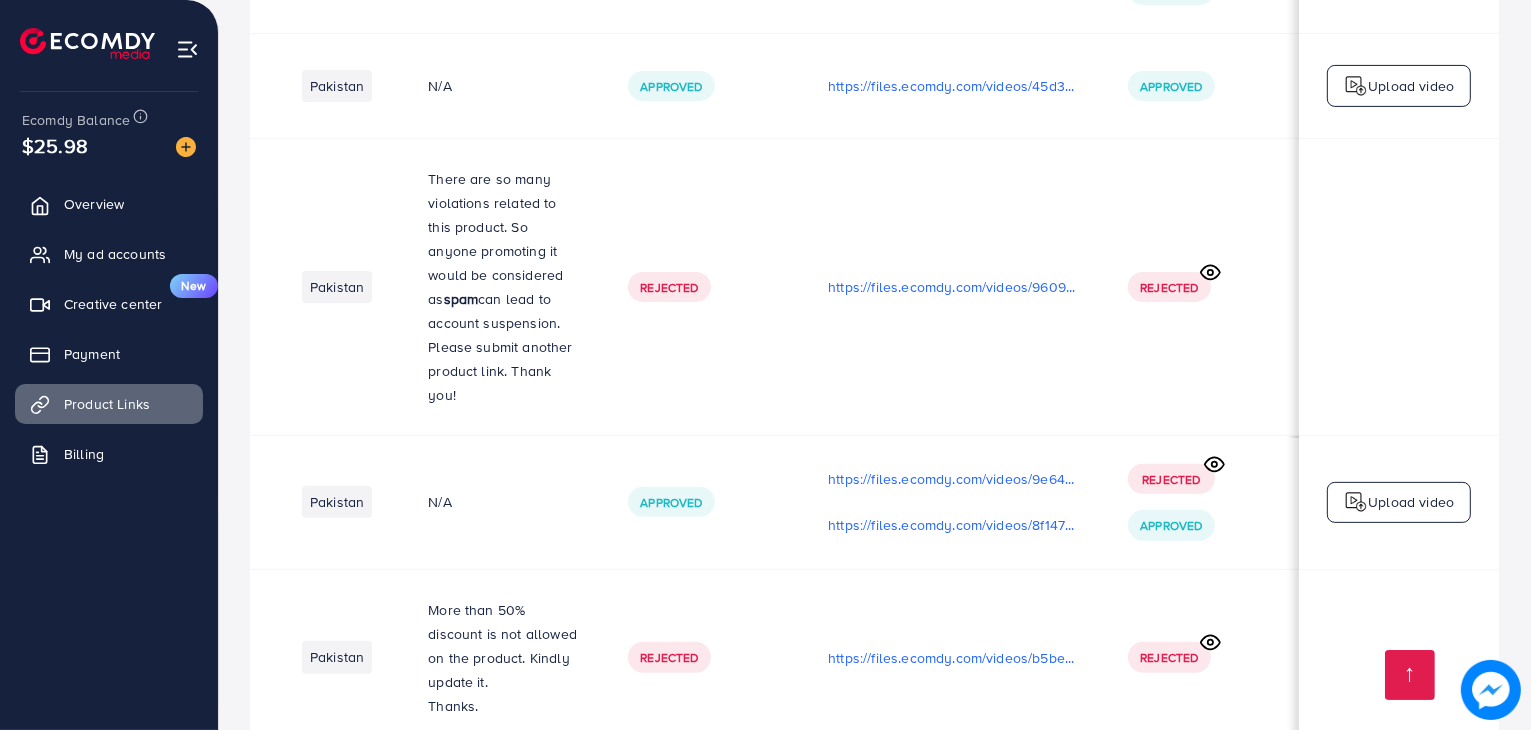 click on "Rejected" at bounding box center (1204, 286) 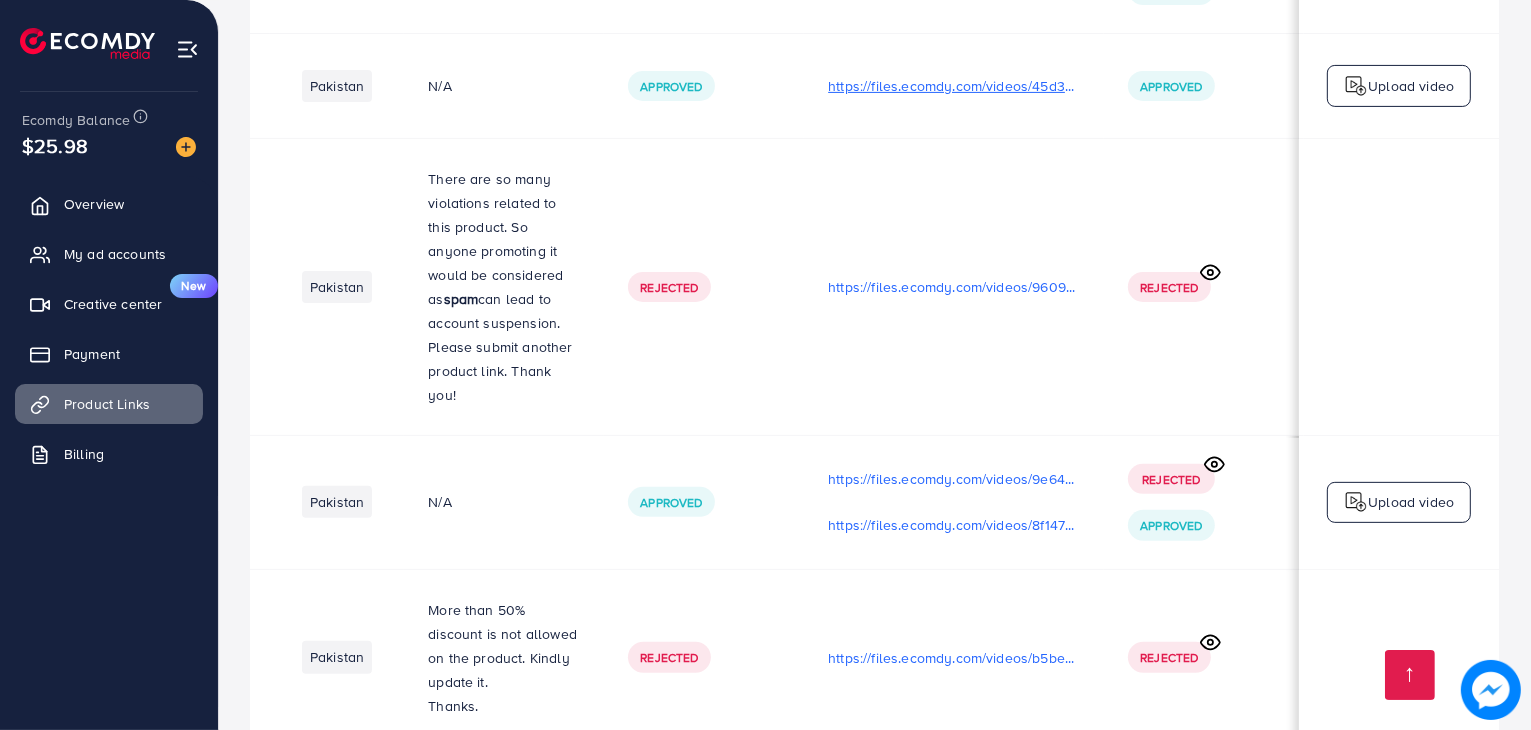 click on "https://files.ecomdy.com/videos/45d38ca7-11f6-479a-80ab-e3f952fb586a-1747150406818.mp4" at bounding box center [954, 86] 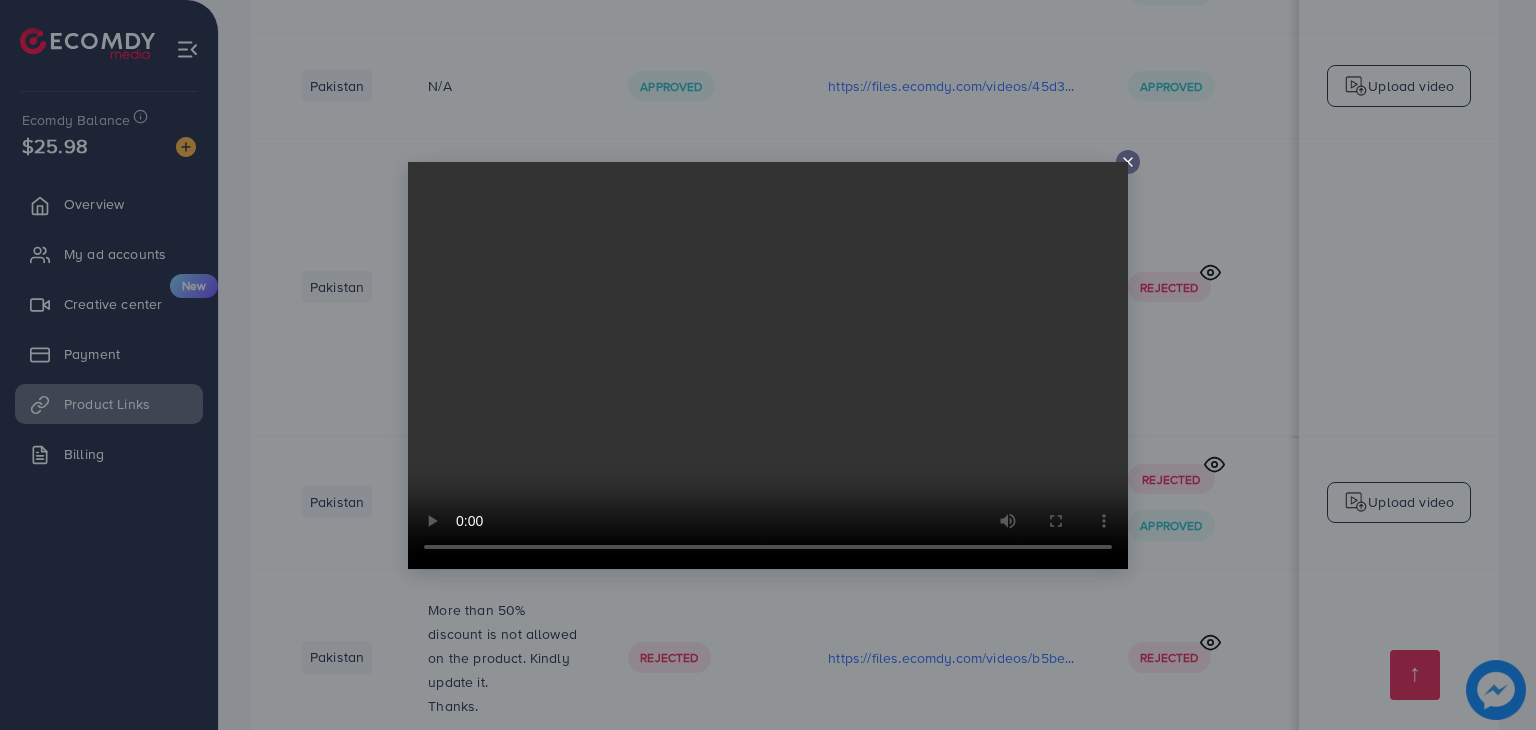 click 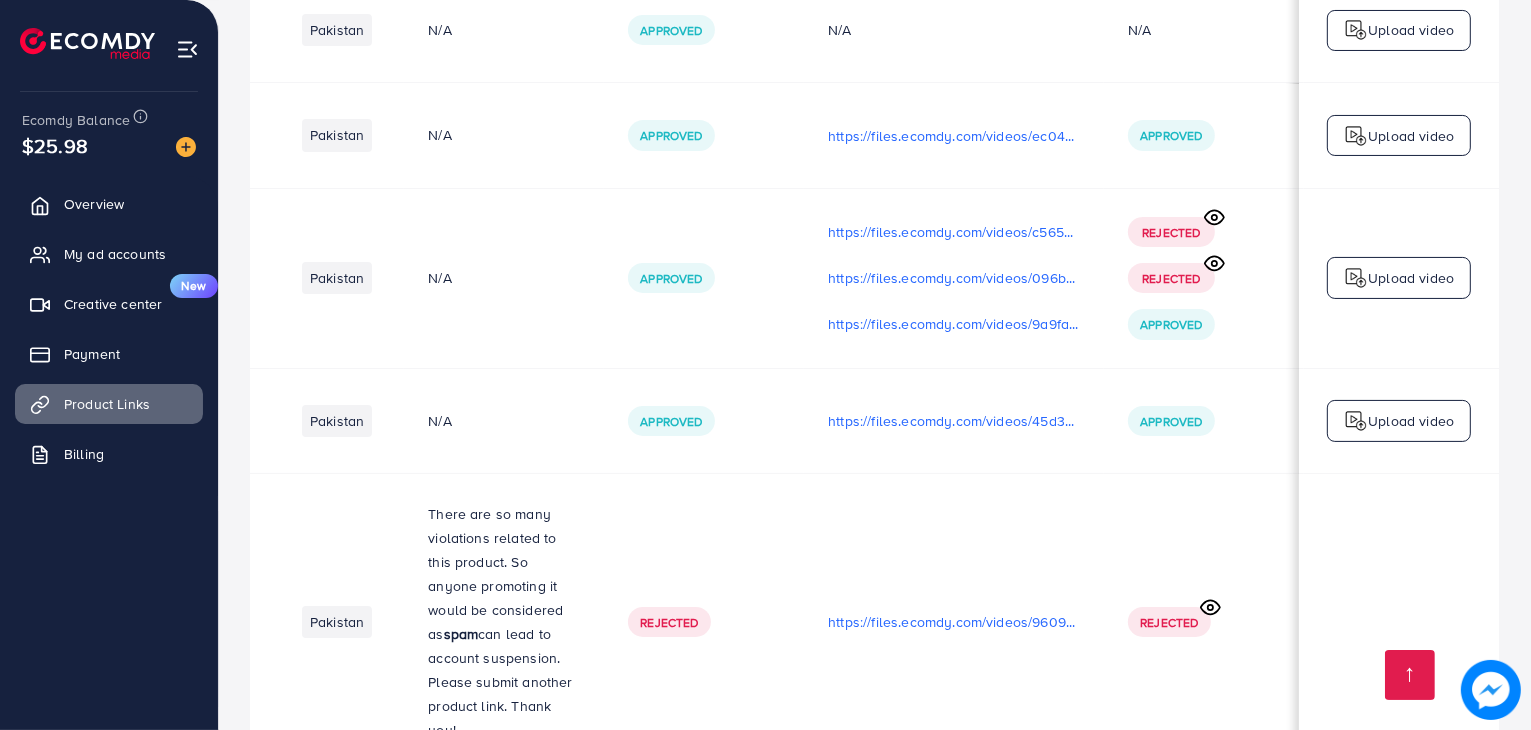 scroll, scrollTop: 506, scrollLeft: 0, axis: vertical 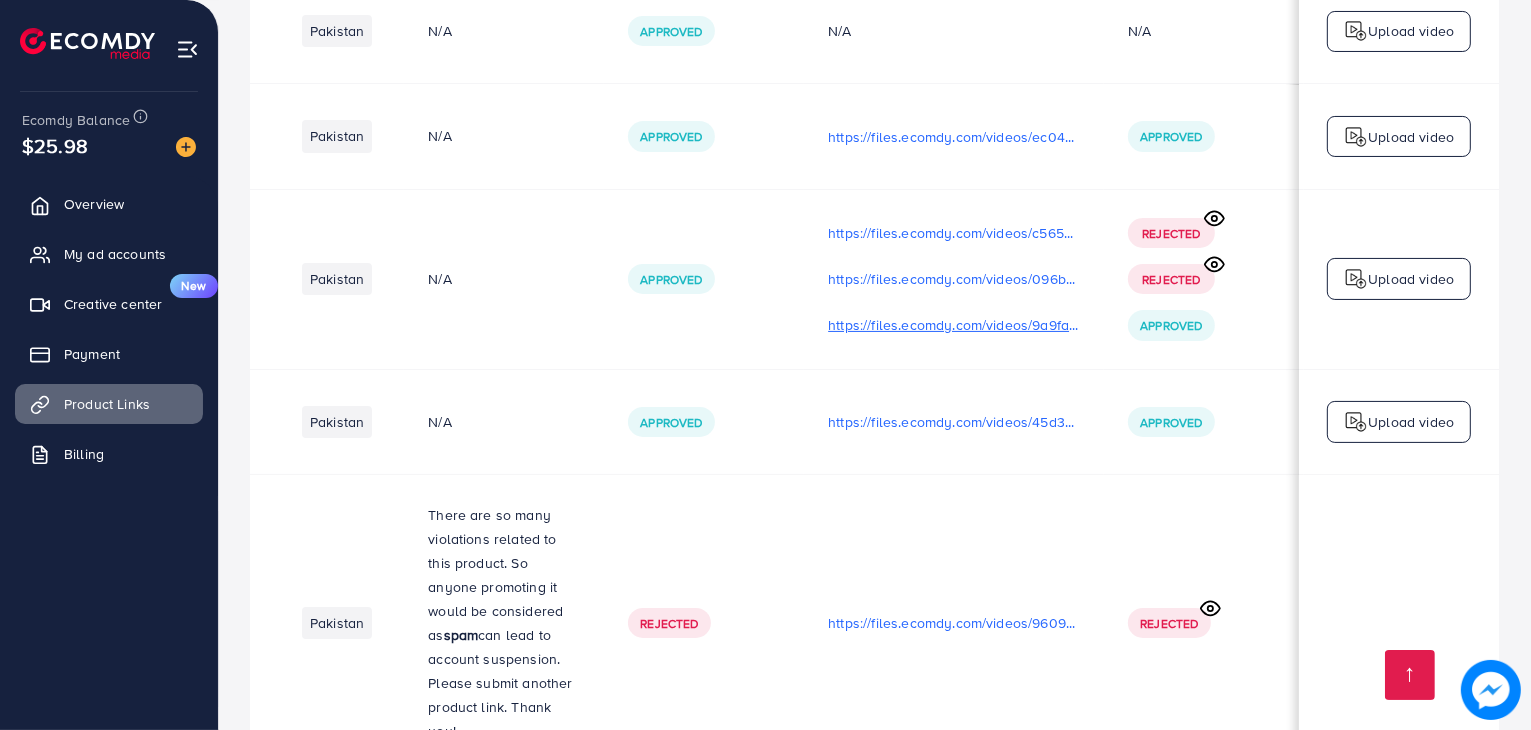 click on "https://files.ecomdy.com/videos/9a9fa7bf-ed24-4edc-82f2-595407d95945-1747062600350.mp4" at bounding box center (954, 325) 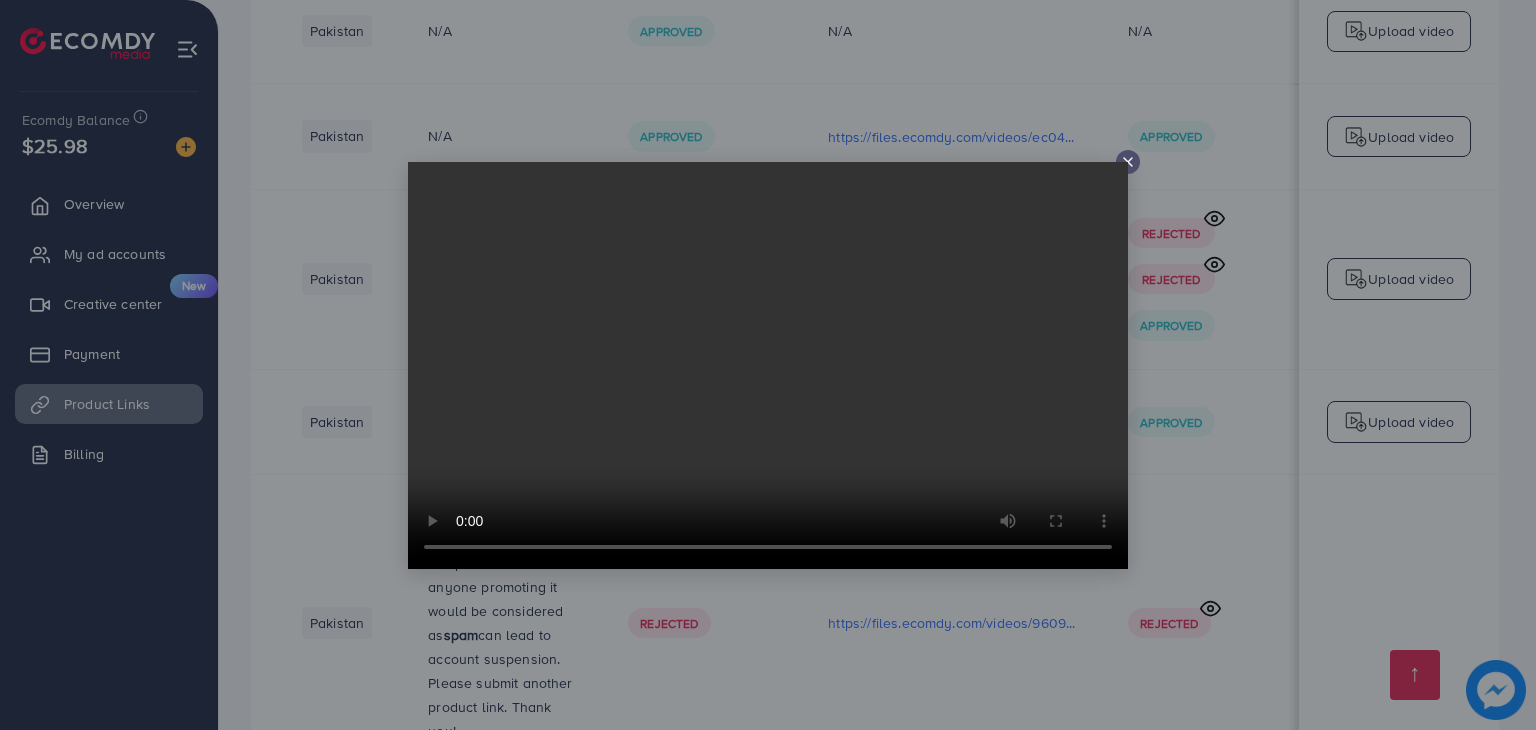 click 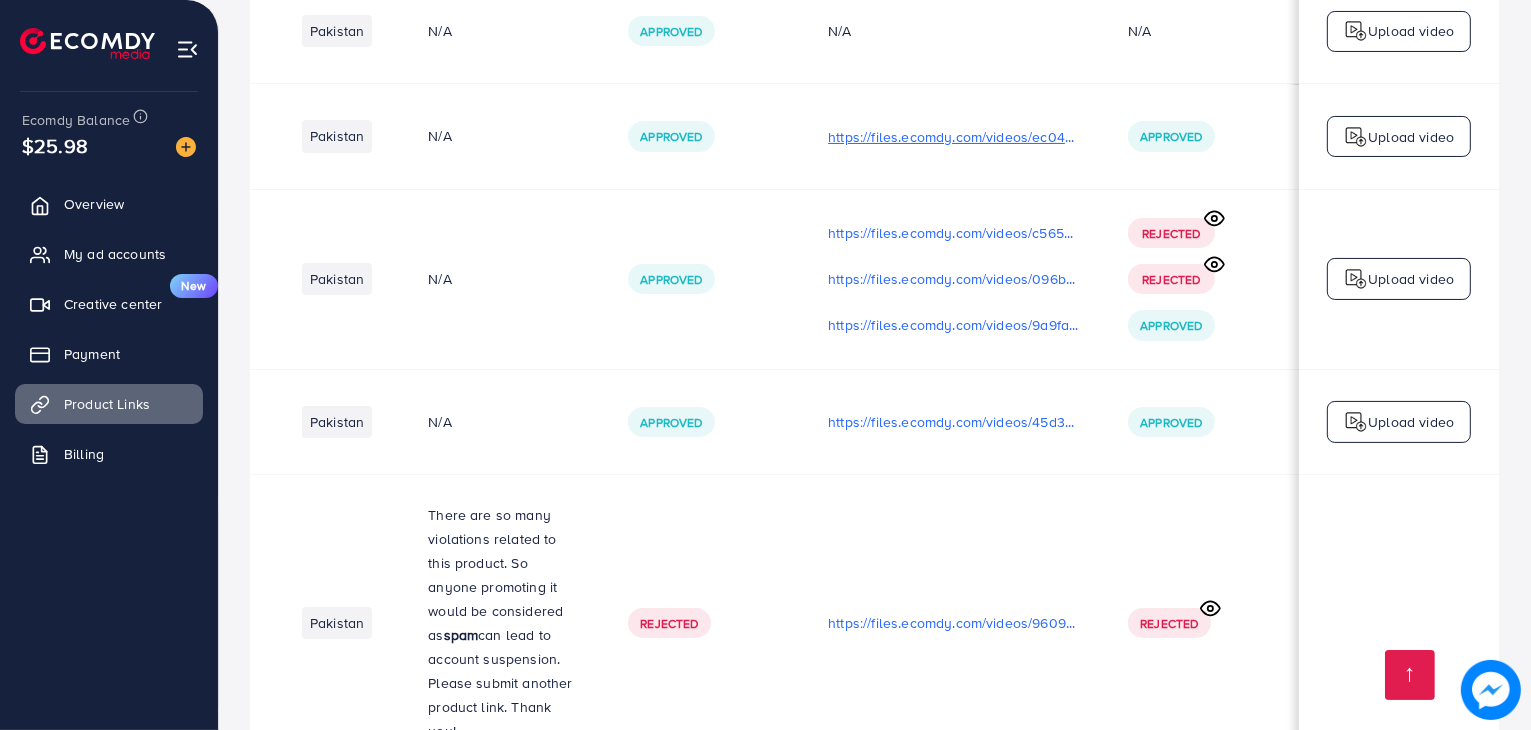 click on "https://files.ecomdy.com/videos/ec040f5e-9143-4b13-9218-36fceccb9445-1746972181087.mp4" at bounding box center (954, 137) 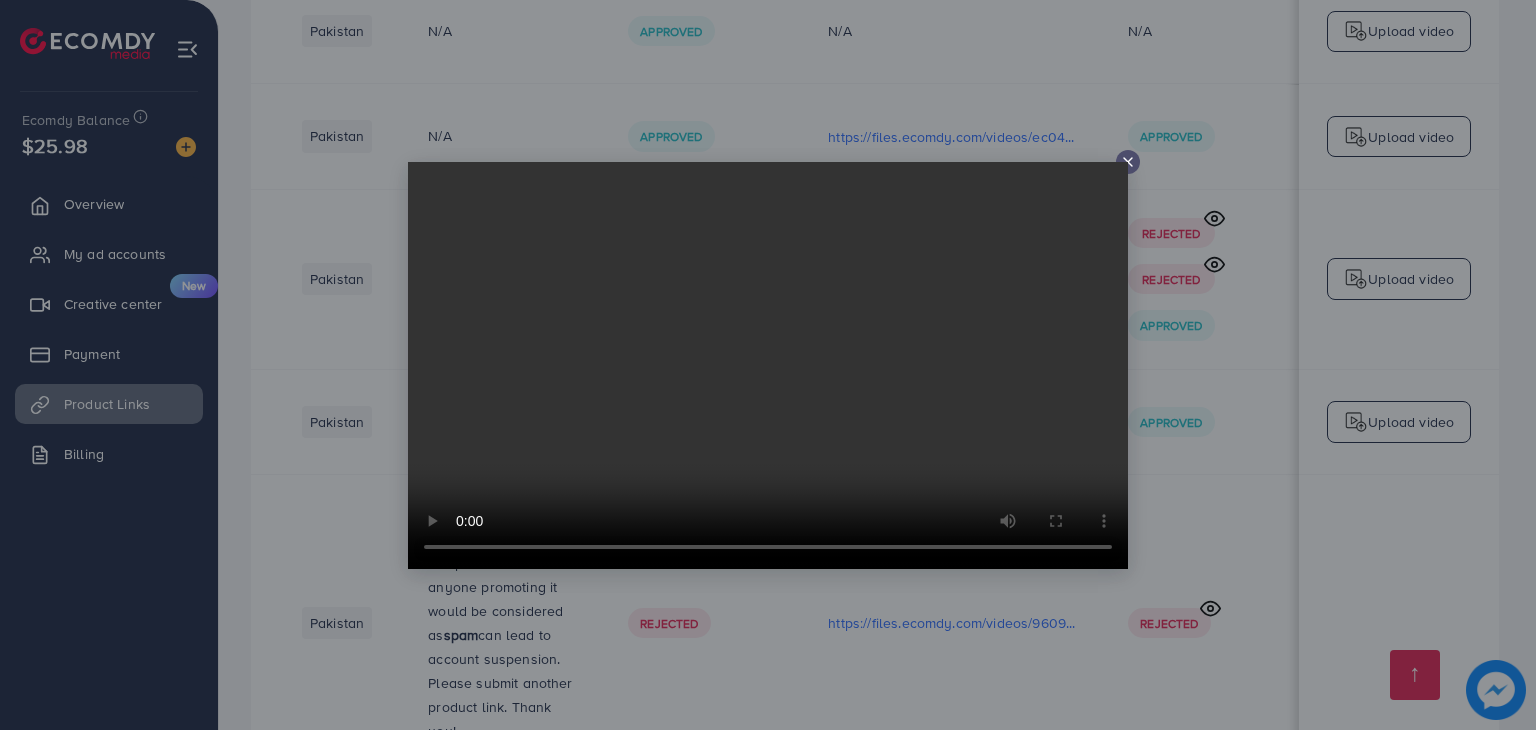 click 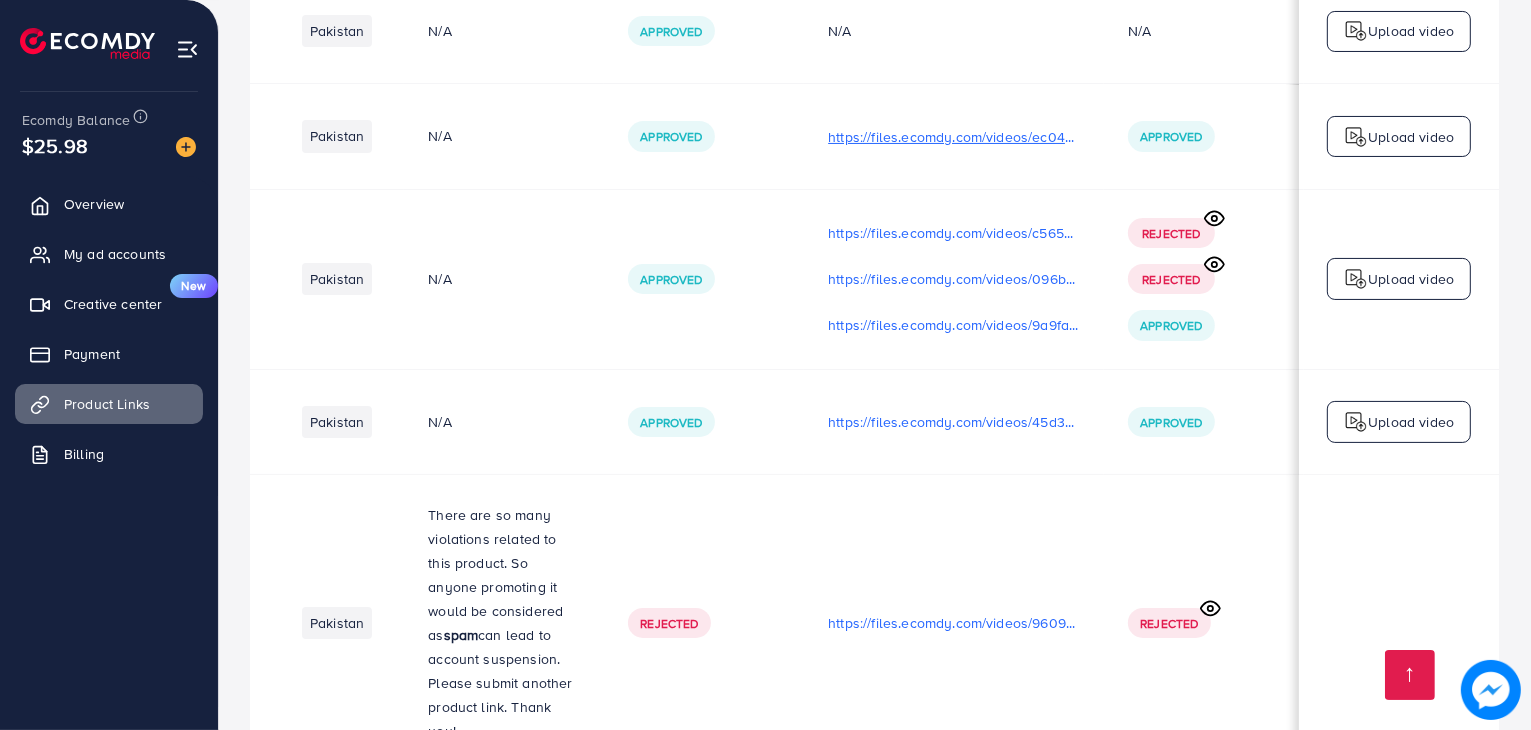 click on "https://files.ecomdy.com/videos/ec040f5e-9143-4b13-9218-36fceccb9445-1746972181087.mp4" at bounding box center (954, 137) 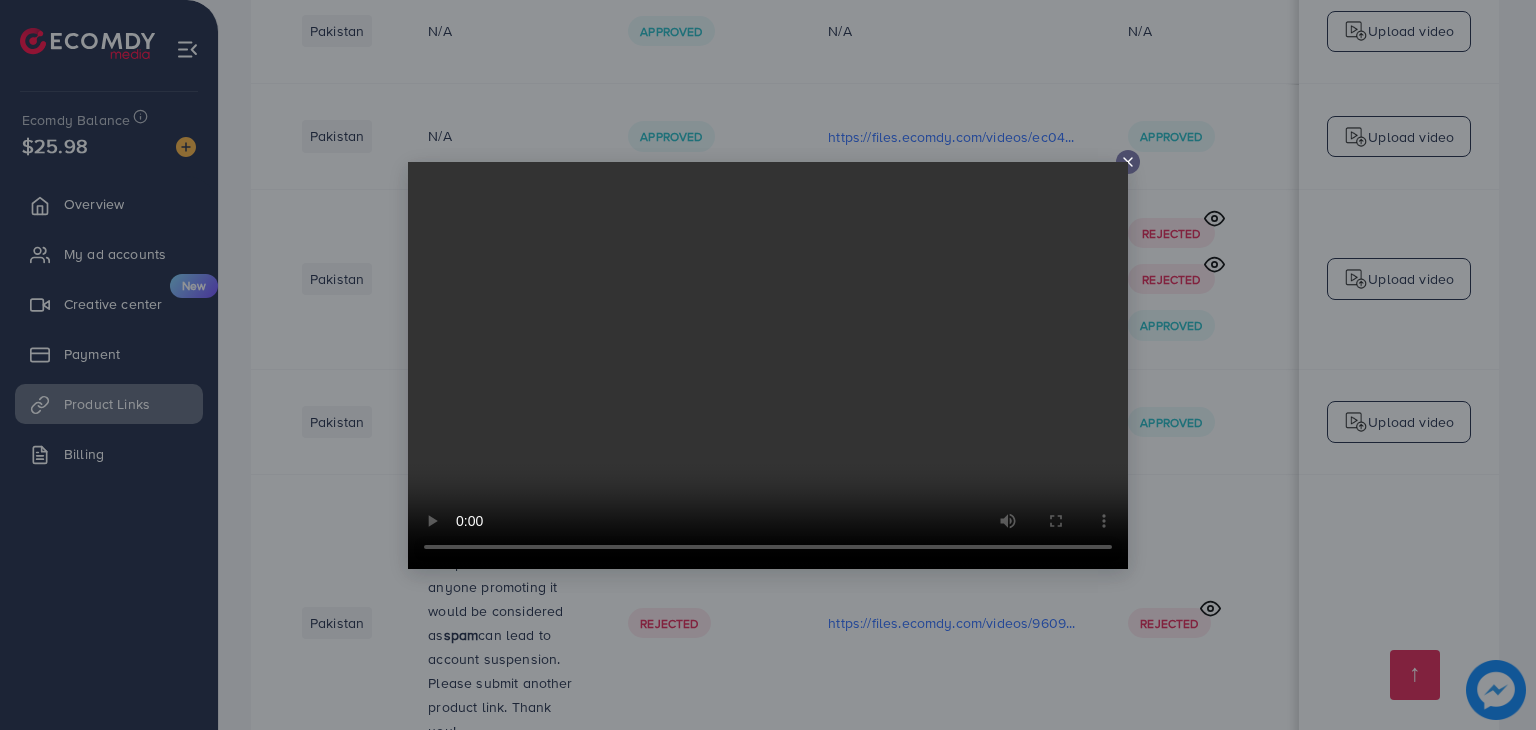 click 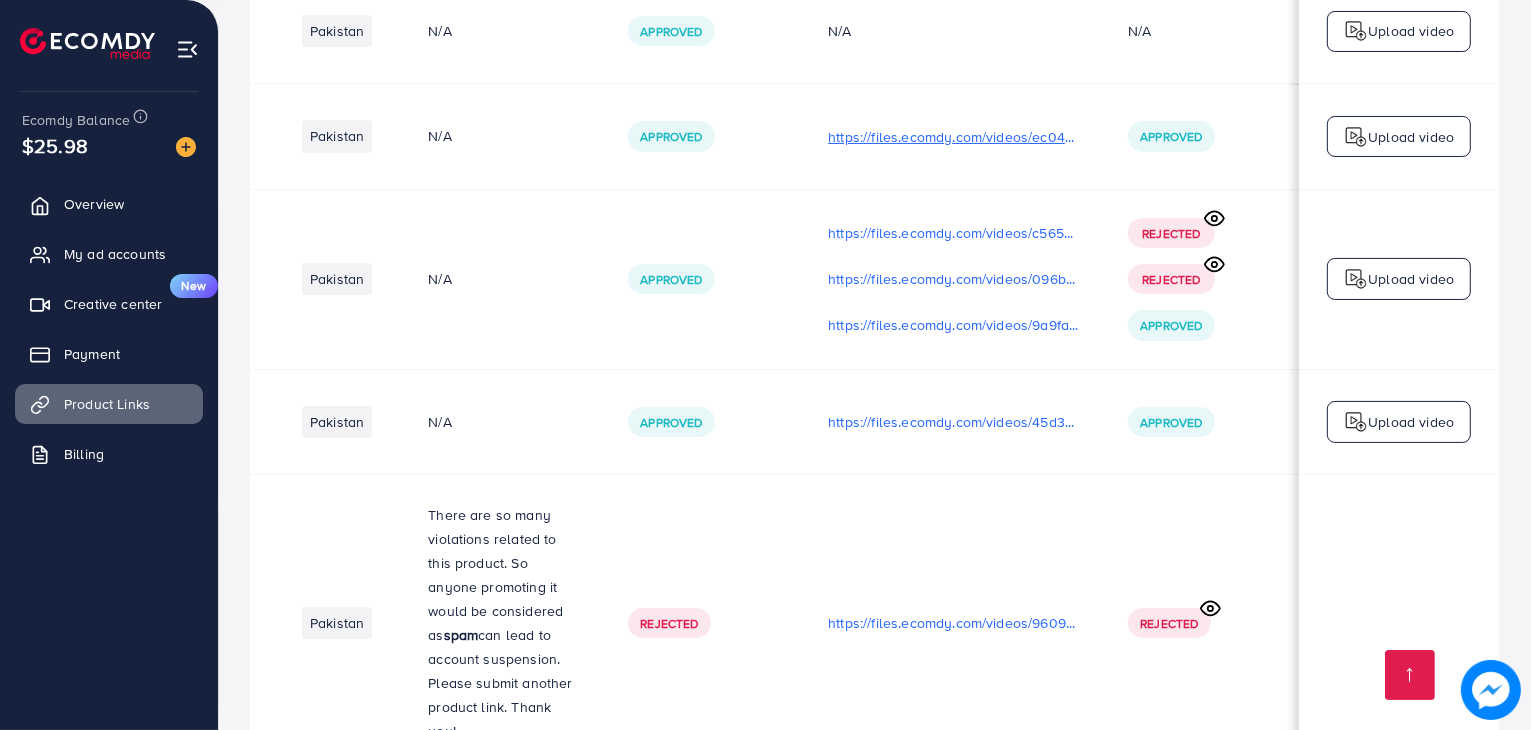 click on "https://files.ecomdy.com/videos/ec040f5e-9143-4b13-9218-36fceccb9445-1746972181087.mp4" at bounding box center (954, 137) 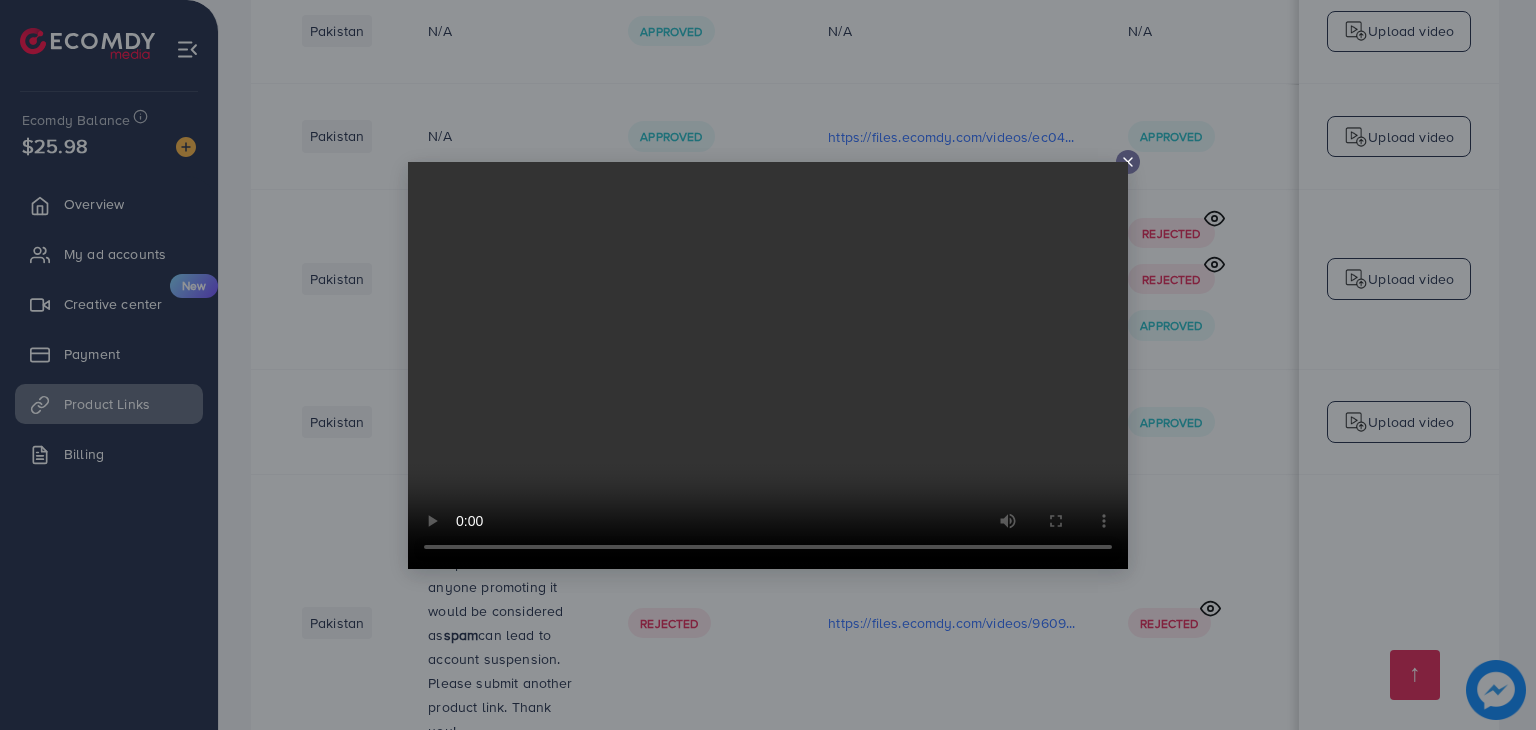 click 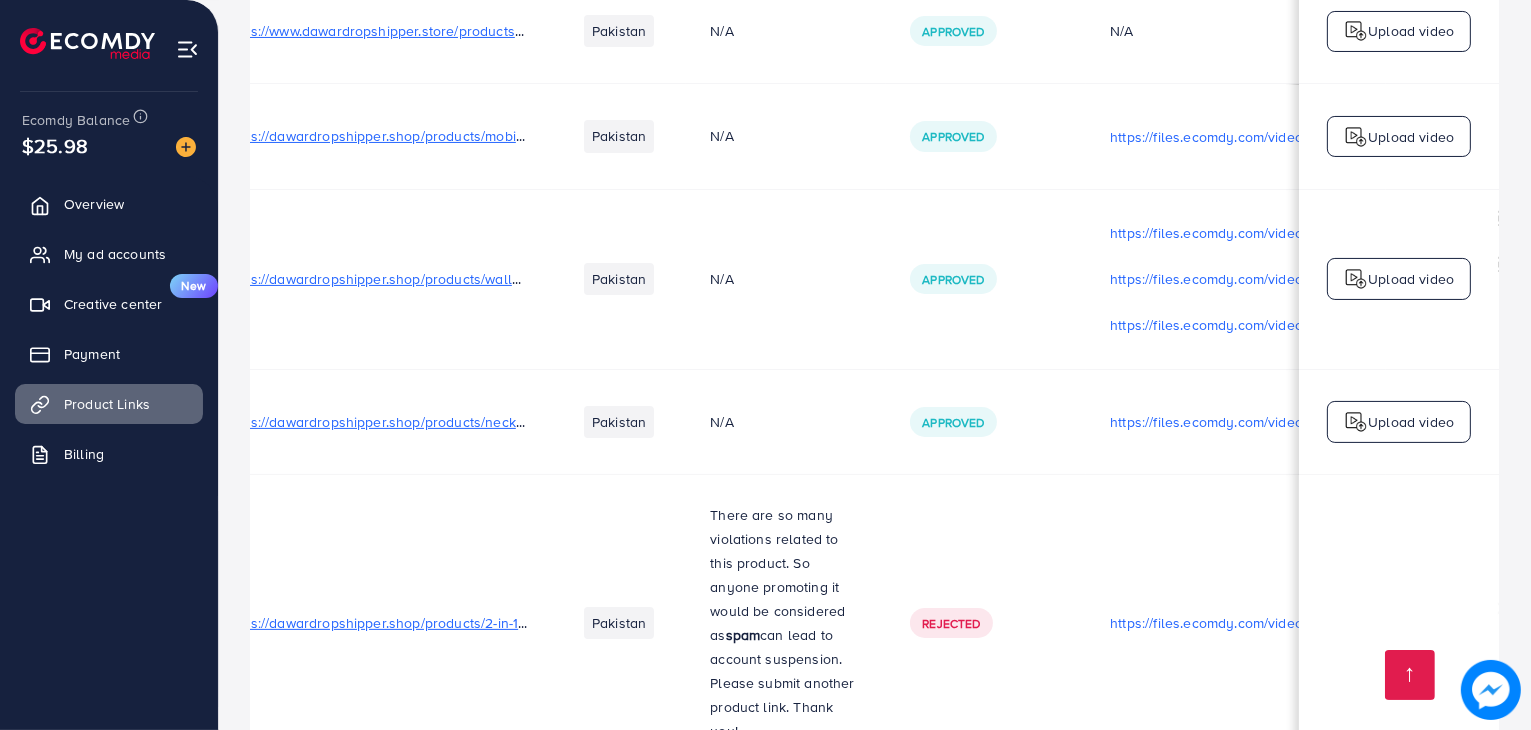 scroll, scrollTop: 0, scrollLeft: 0, axis: both 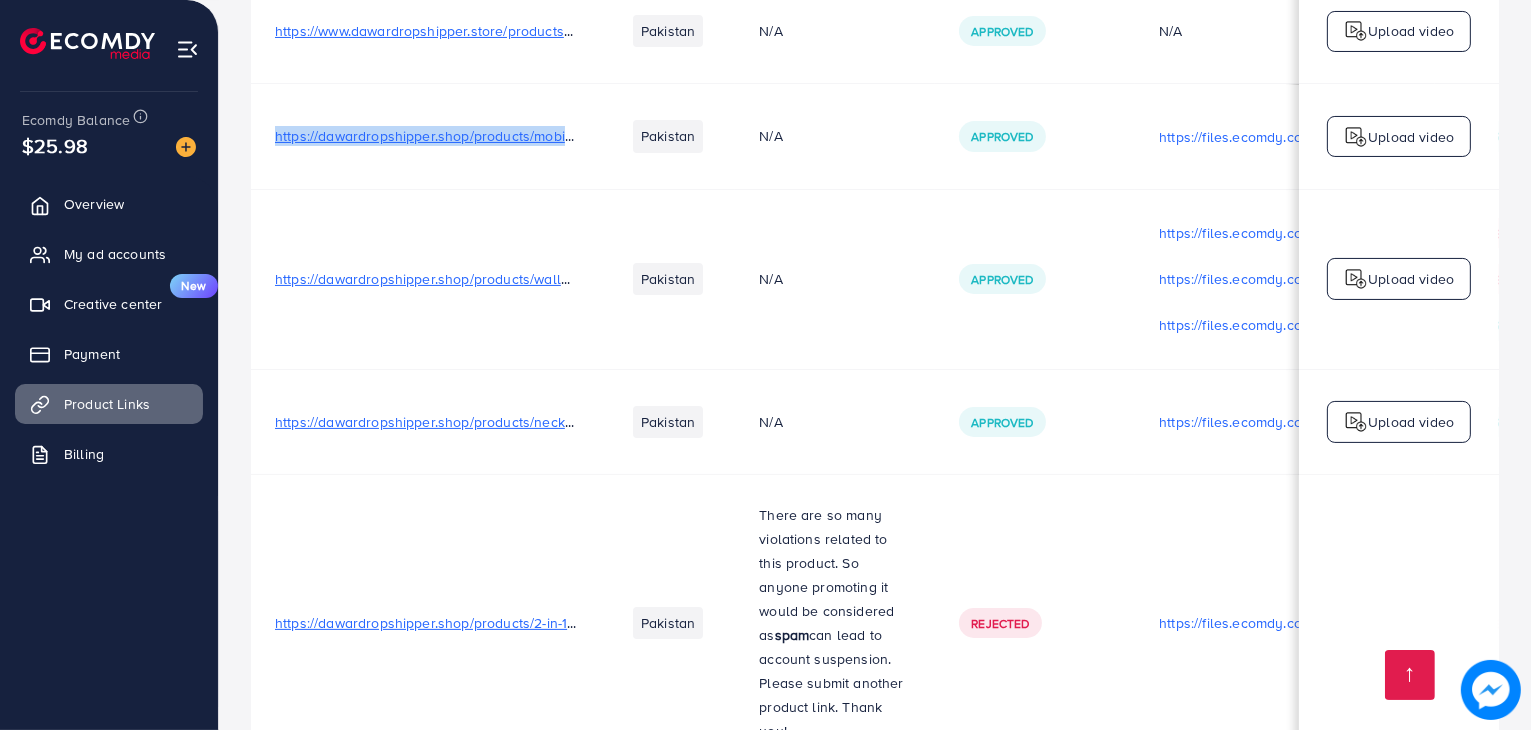 drag, startPoint x: 593, startPoint y: 131, endPoint x: 260, endPoint y: 165, distance: 334.73123 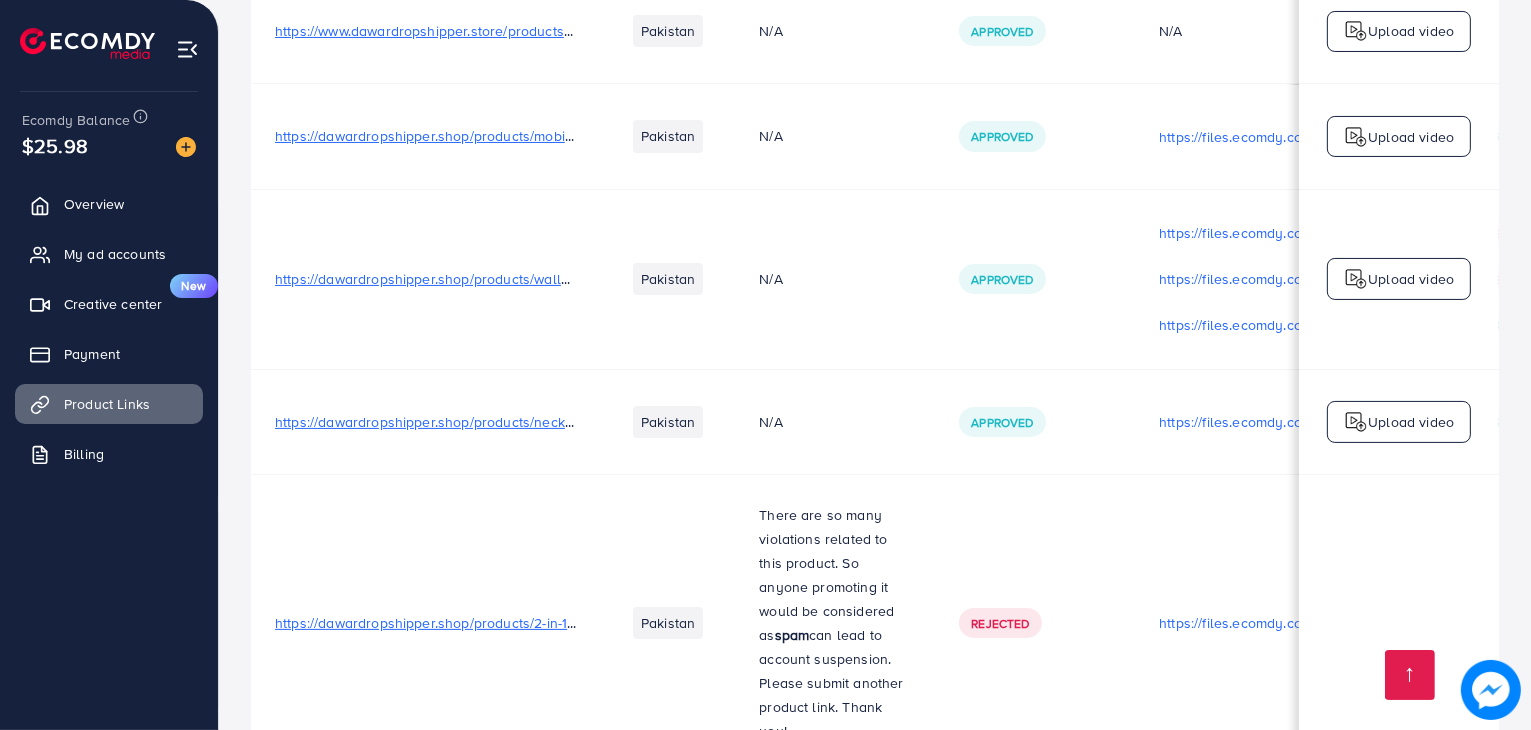 click on "Pakistan" at bounding box center [668, 279] 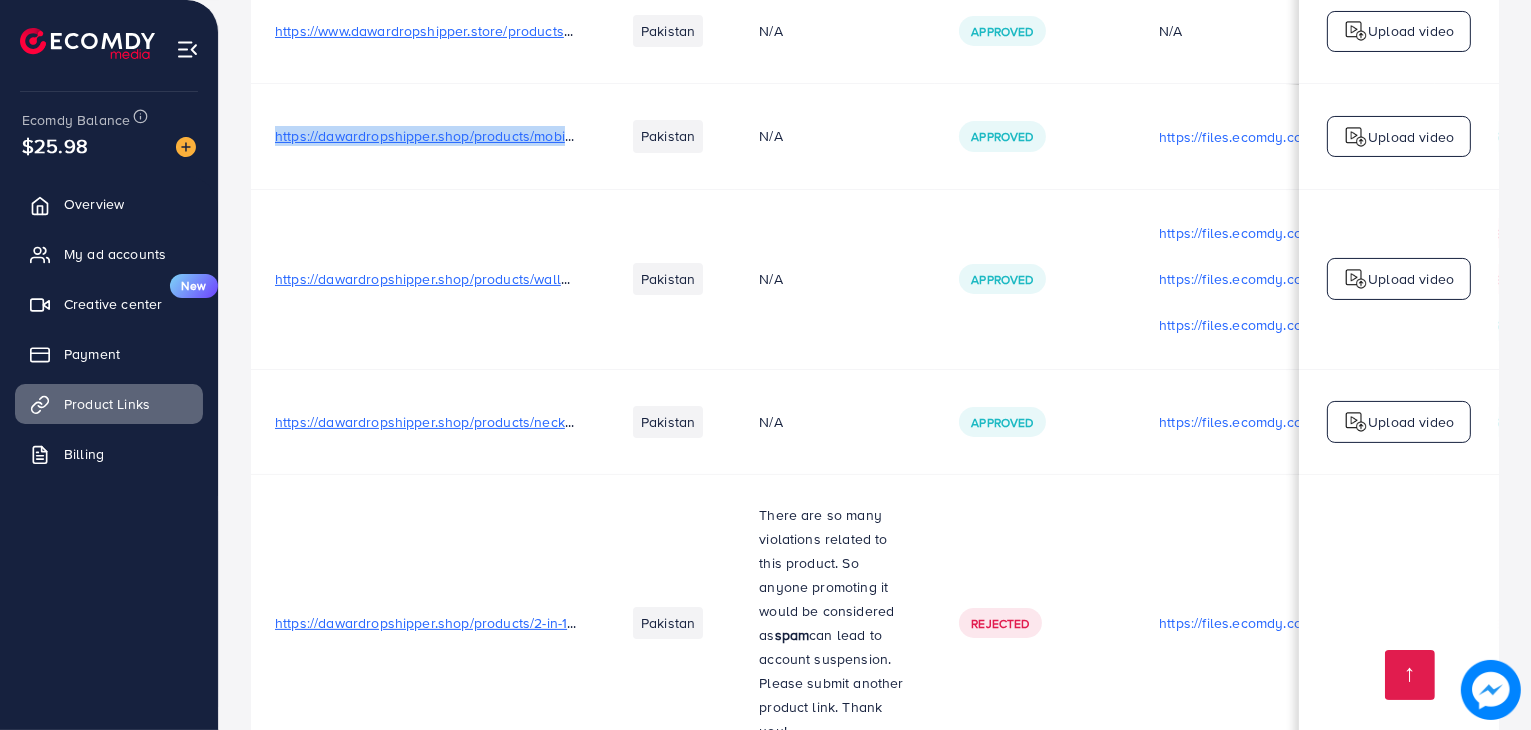 drag, startPoint x: 607, startPoint y: 133, endPoint x: 269, endPoint y: 157, distance: 338.851 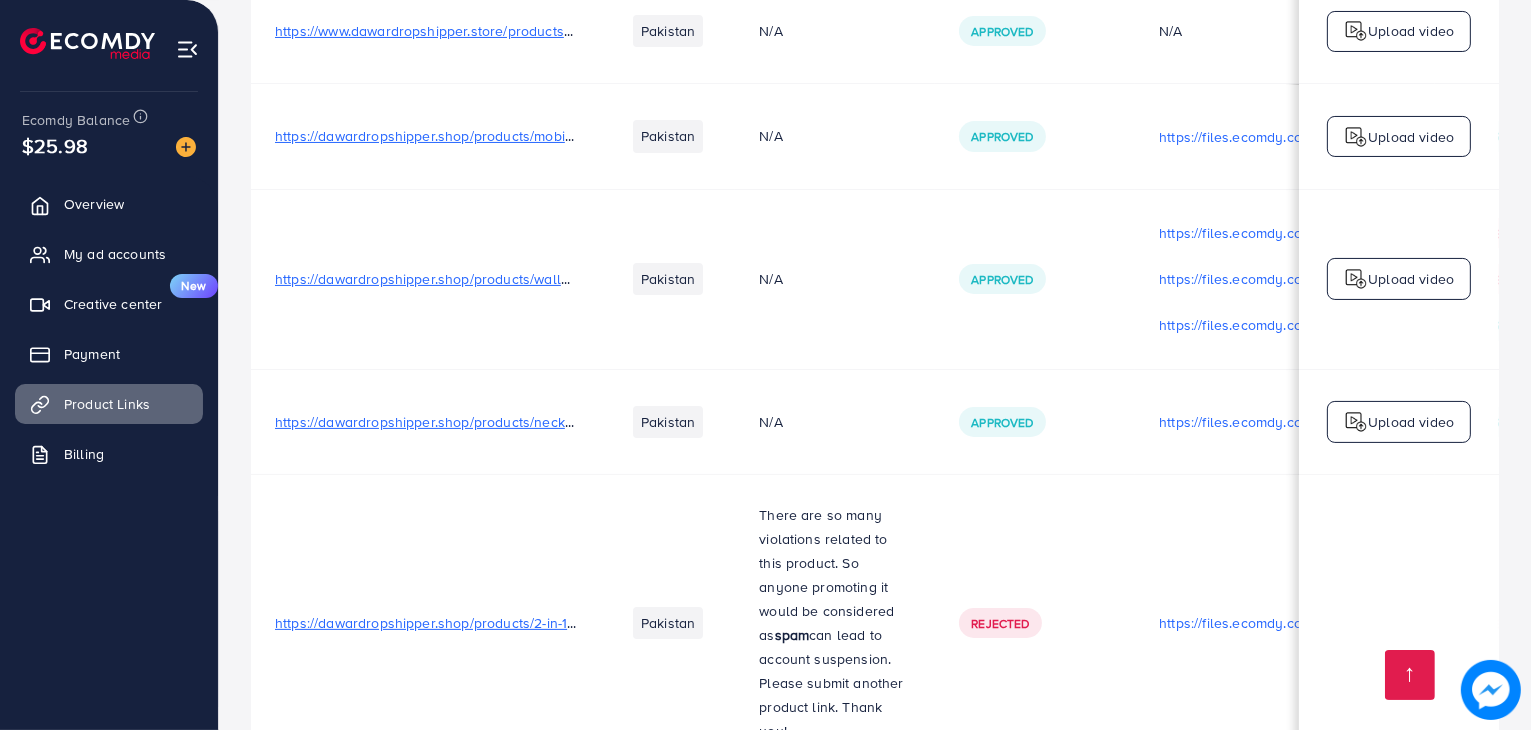 click on "https://dawardropshipper.shop/products/wallet-for-mens" at bounding box center [426, 279] 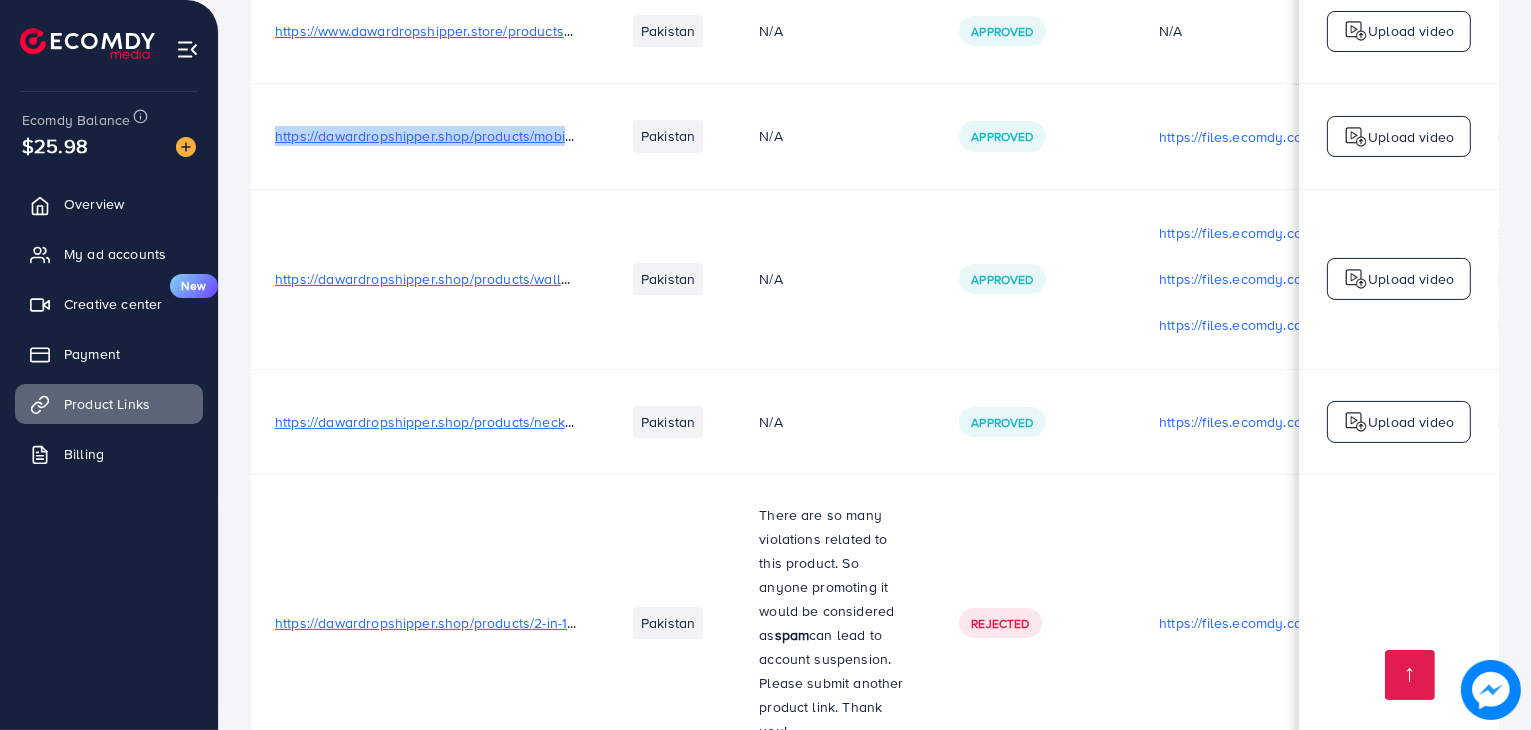 drag, startPoint x: 255, startPoint y: 133, endPoint x: 624, endPoint y: 111, distance: 369.65524 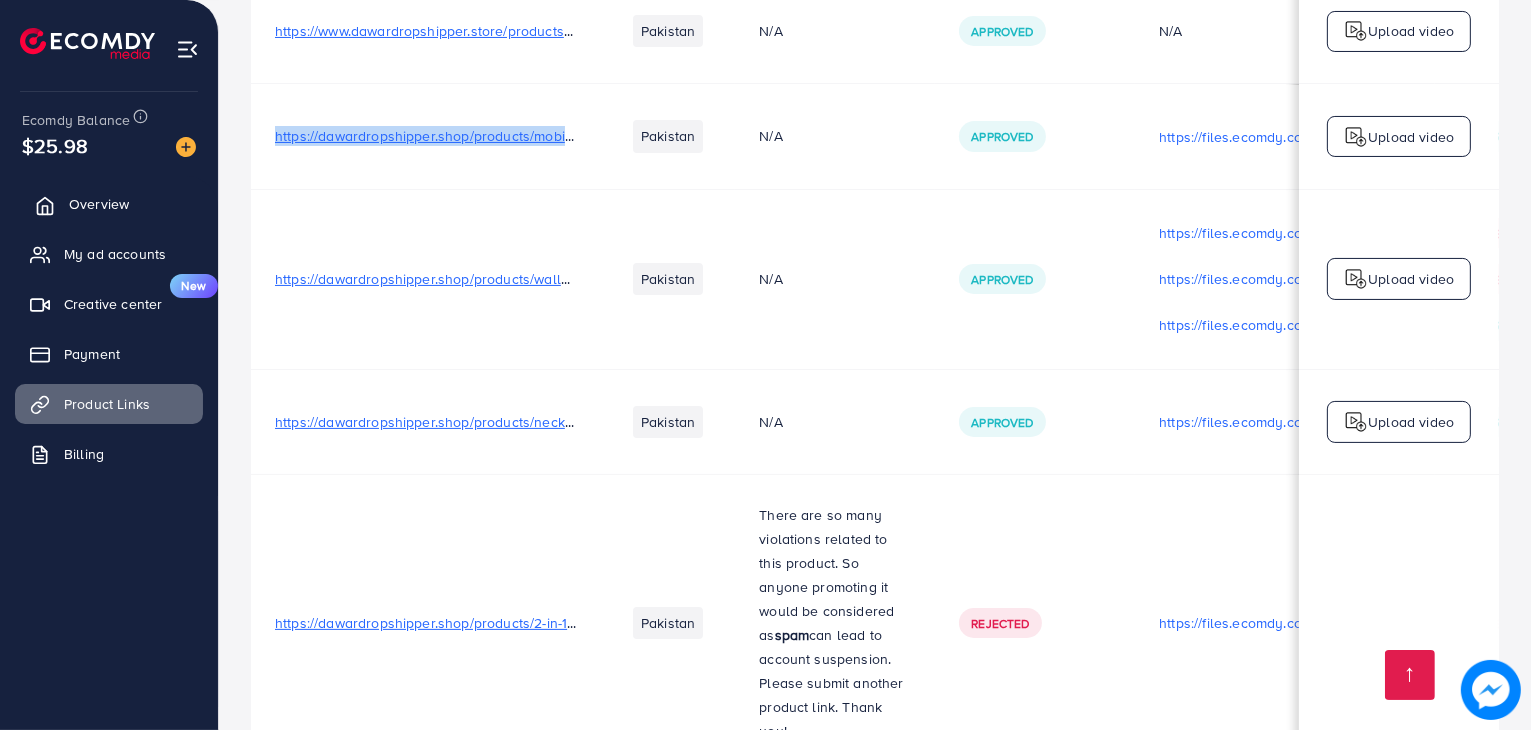 click on "Overview" at bounding box center (99, 204) 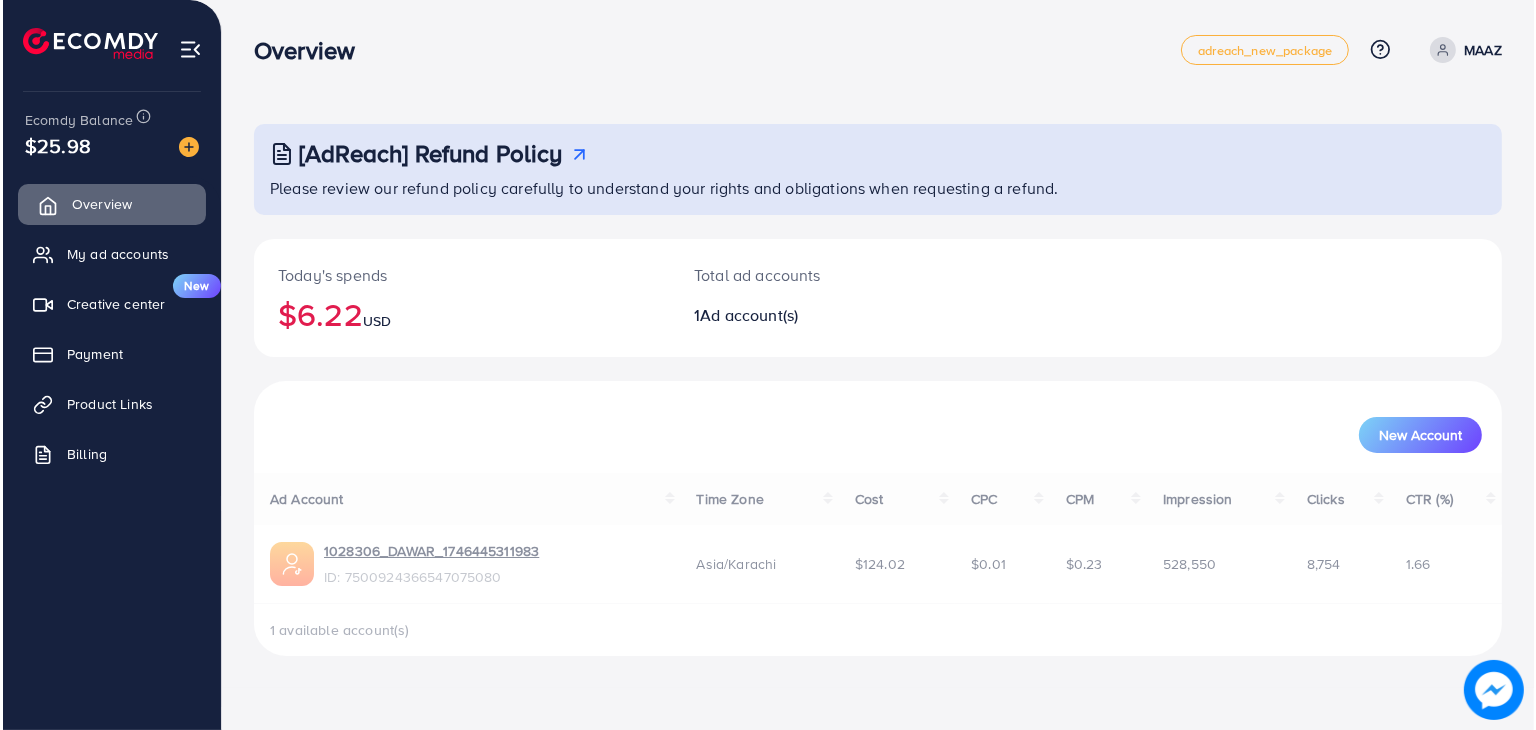 scroll, scrollTop: 0, scrollLeft: 0, axis: both 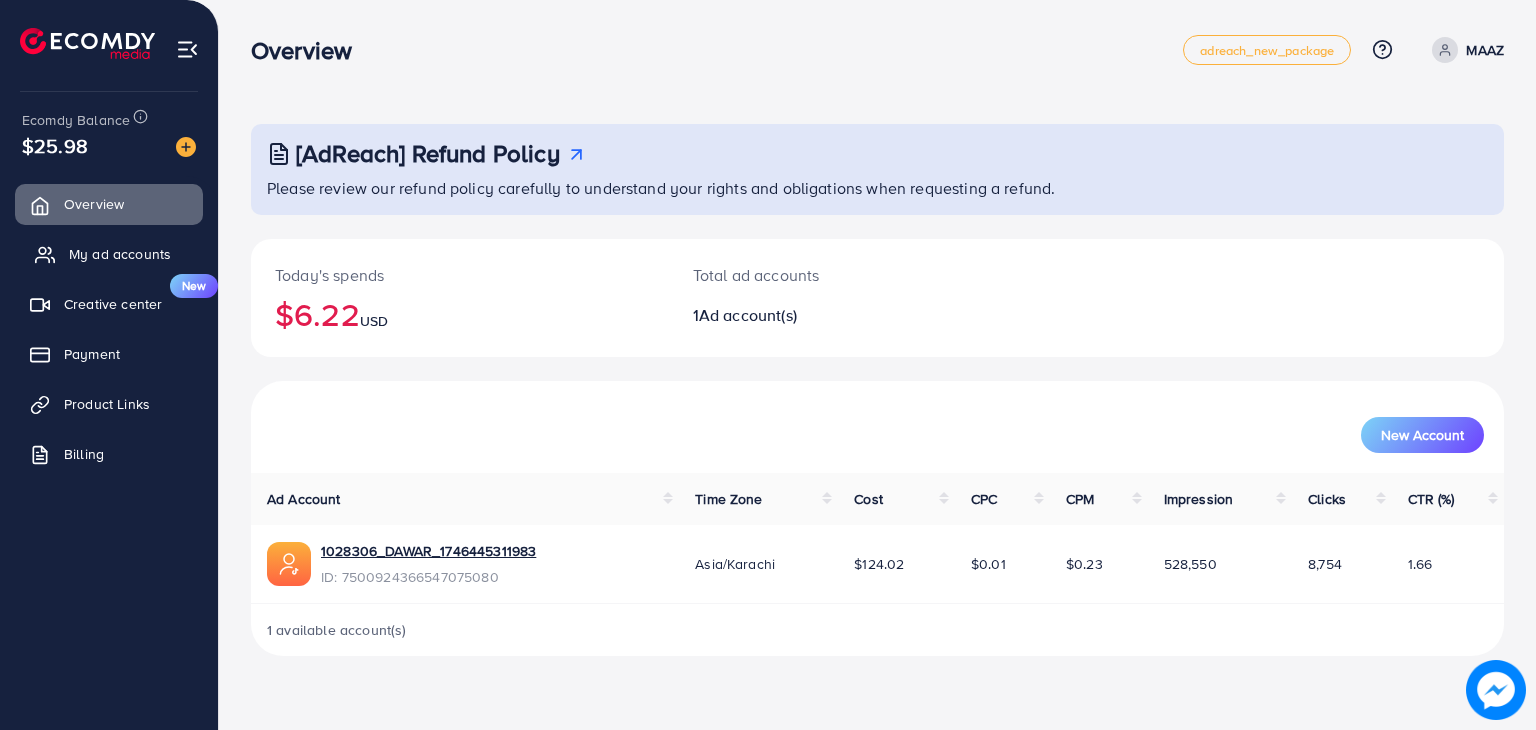 click on "My ad accounts" at bounding box center (120, 254) 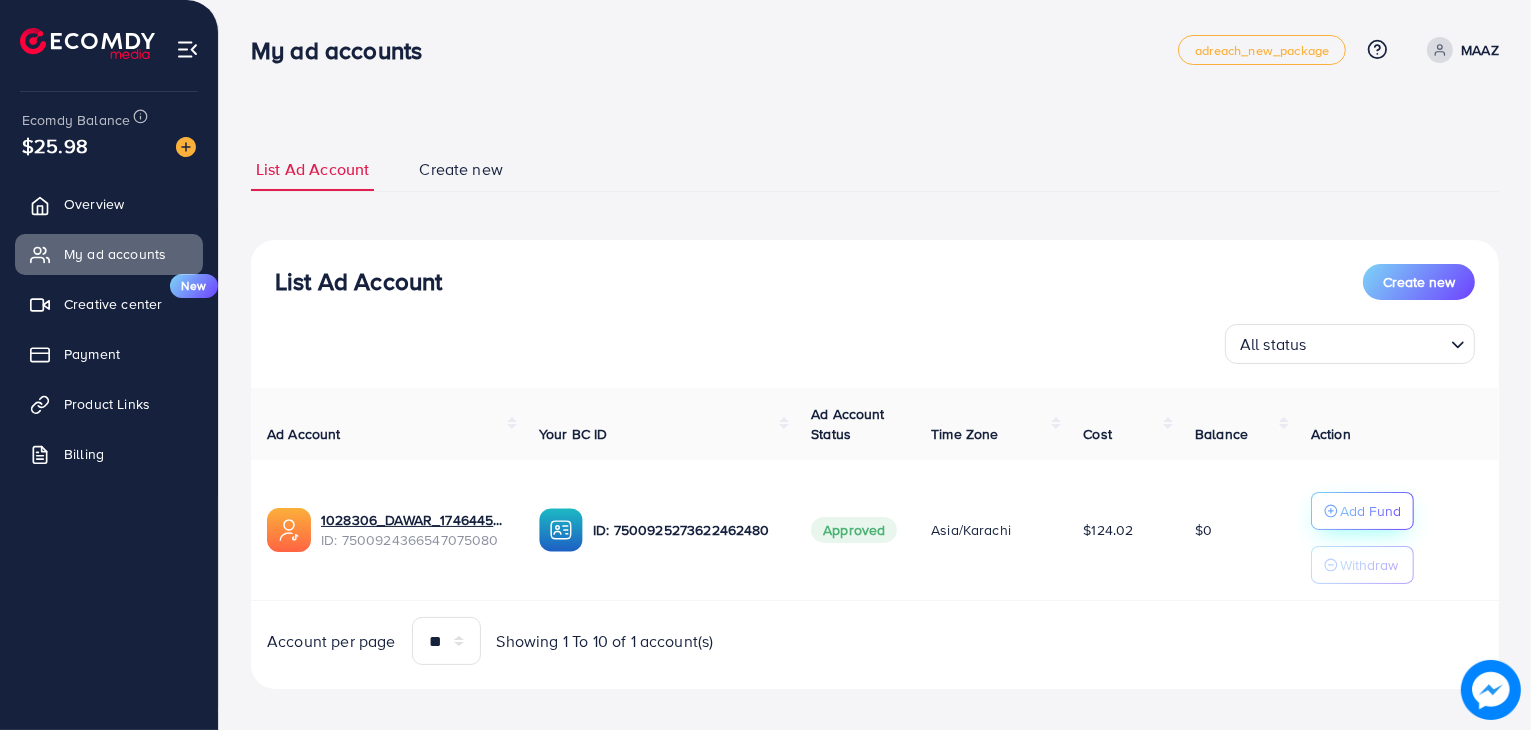 click on "Add Fund" at bounding box center (1370, 511) 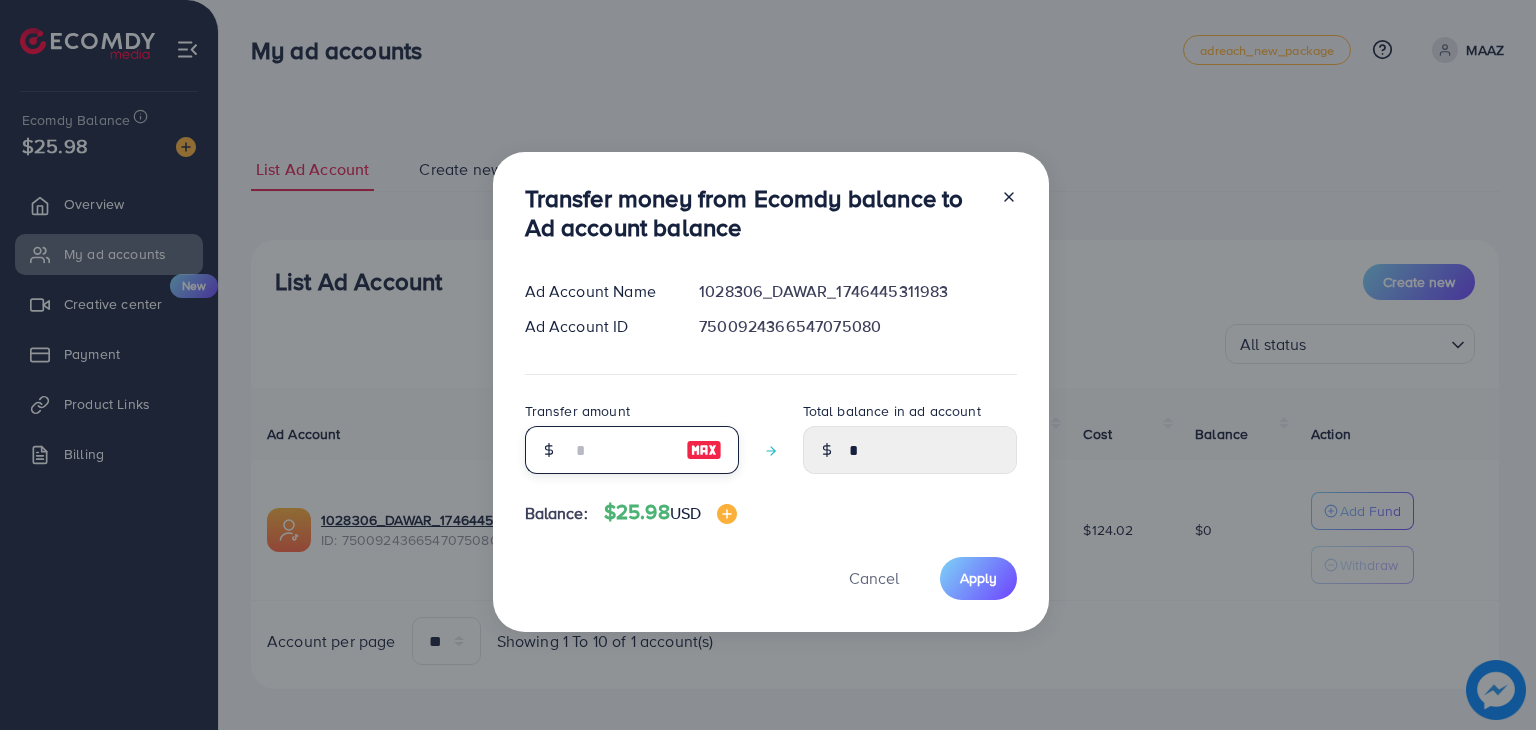 click at bounding box center [621, 450] 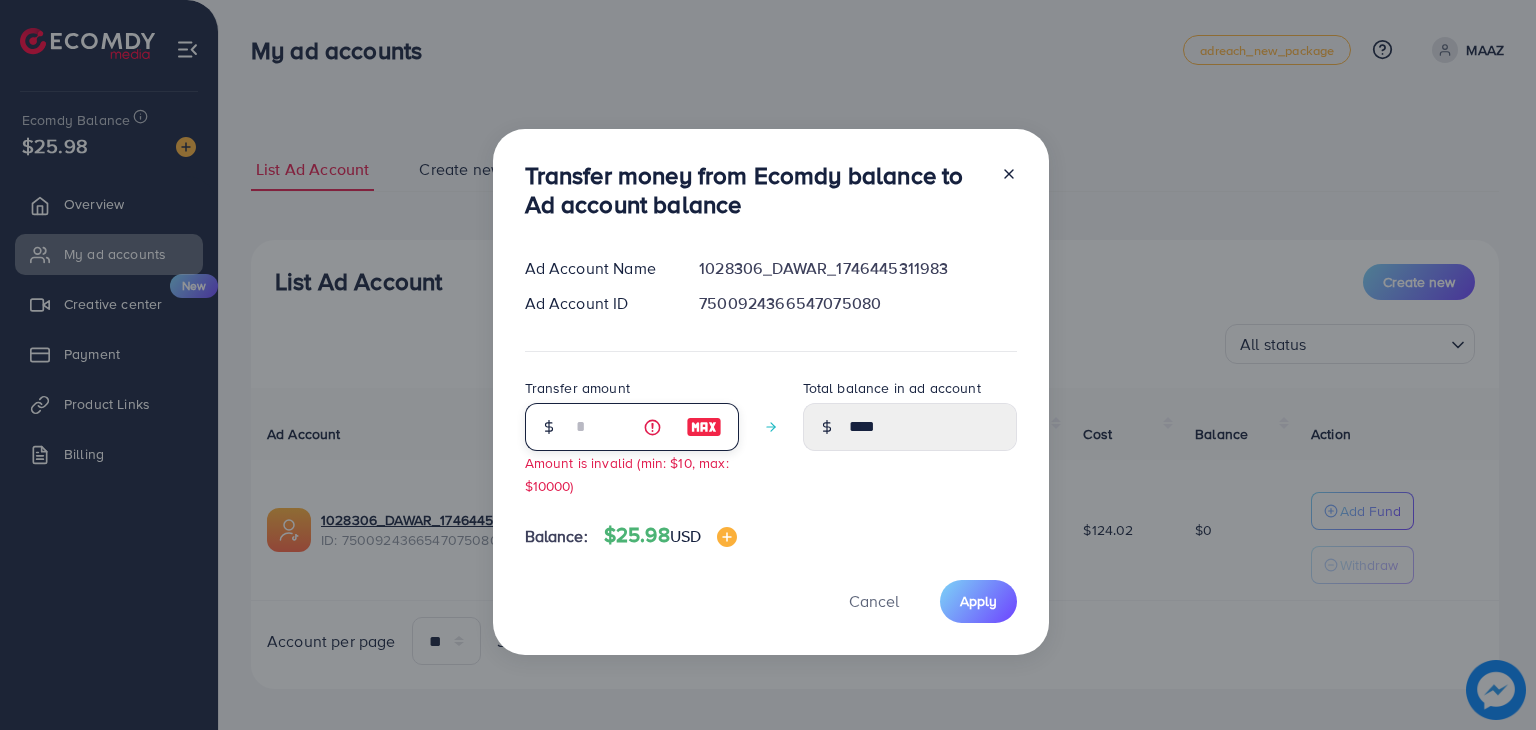 type on "**" 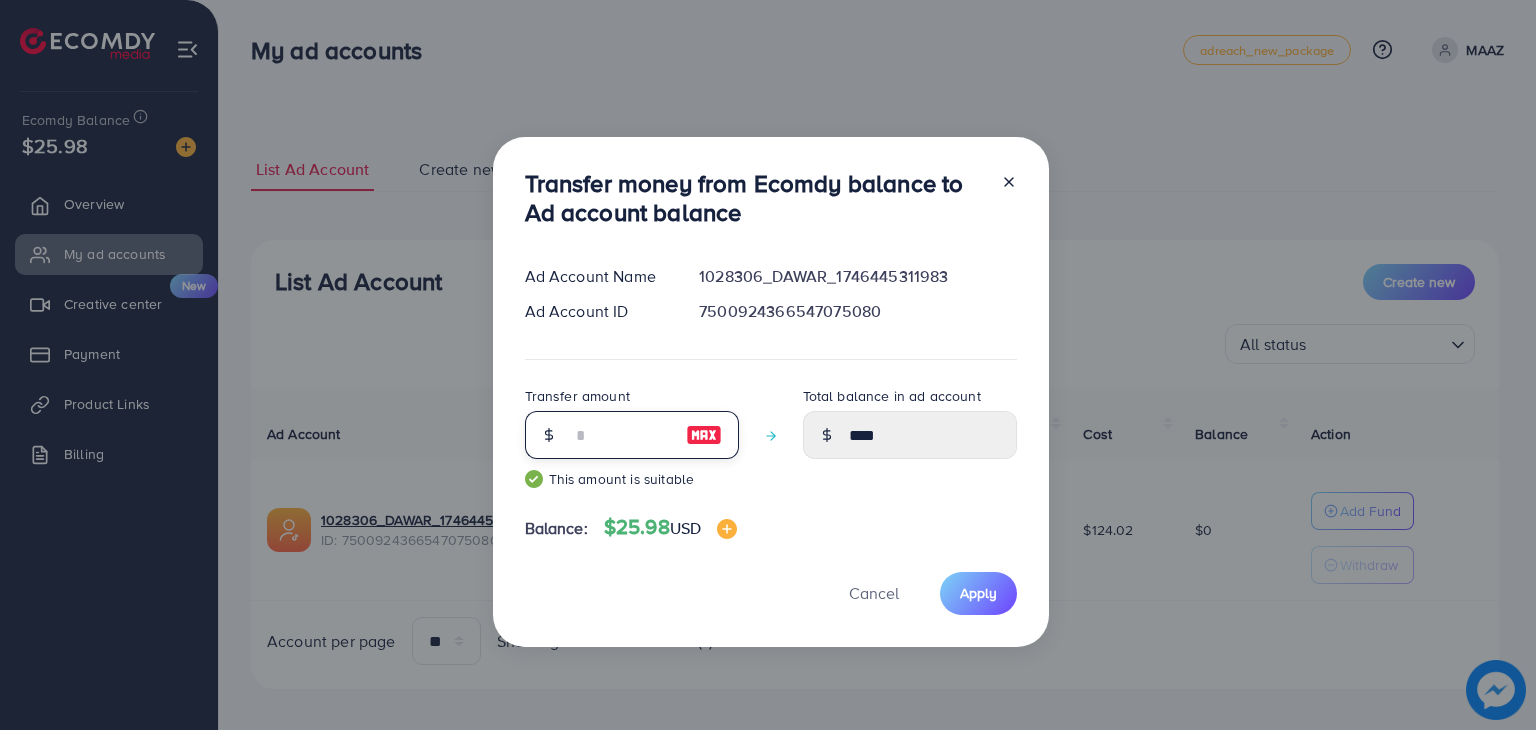 type on "*****" 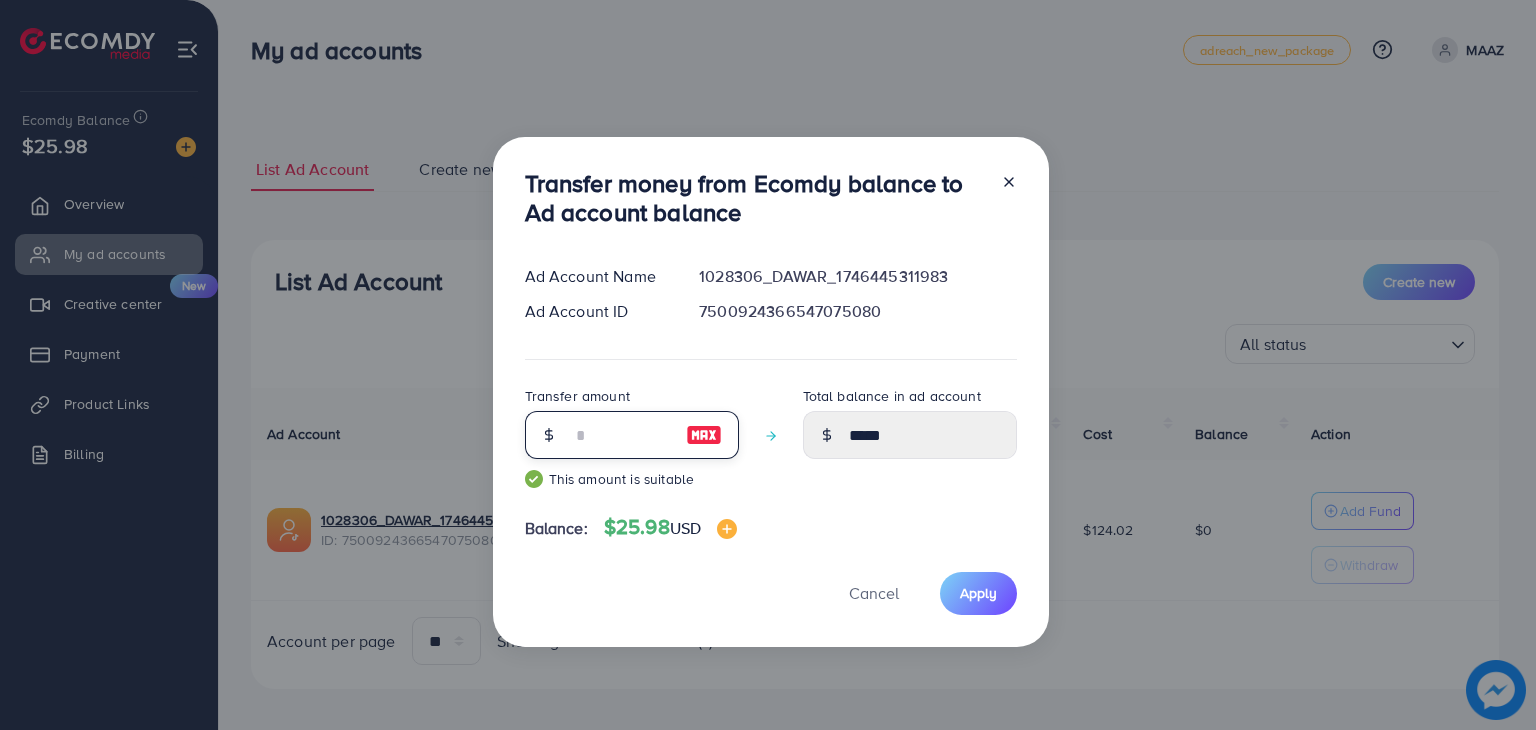 type on "**" 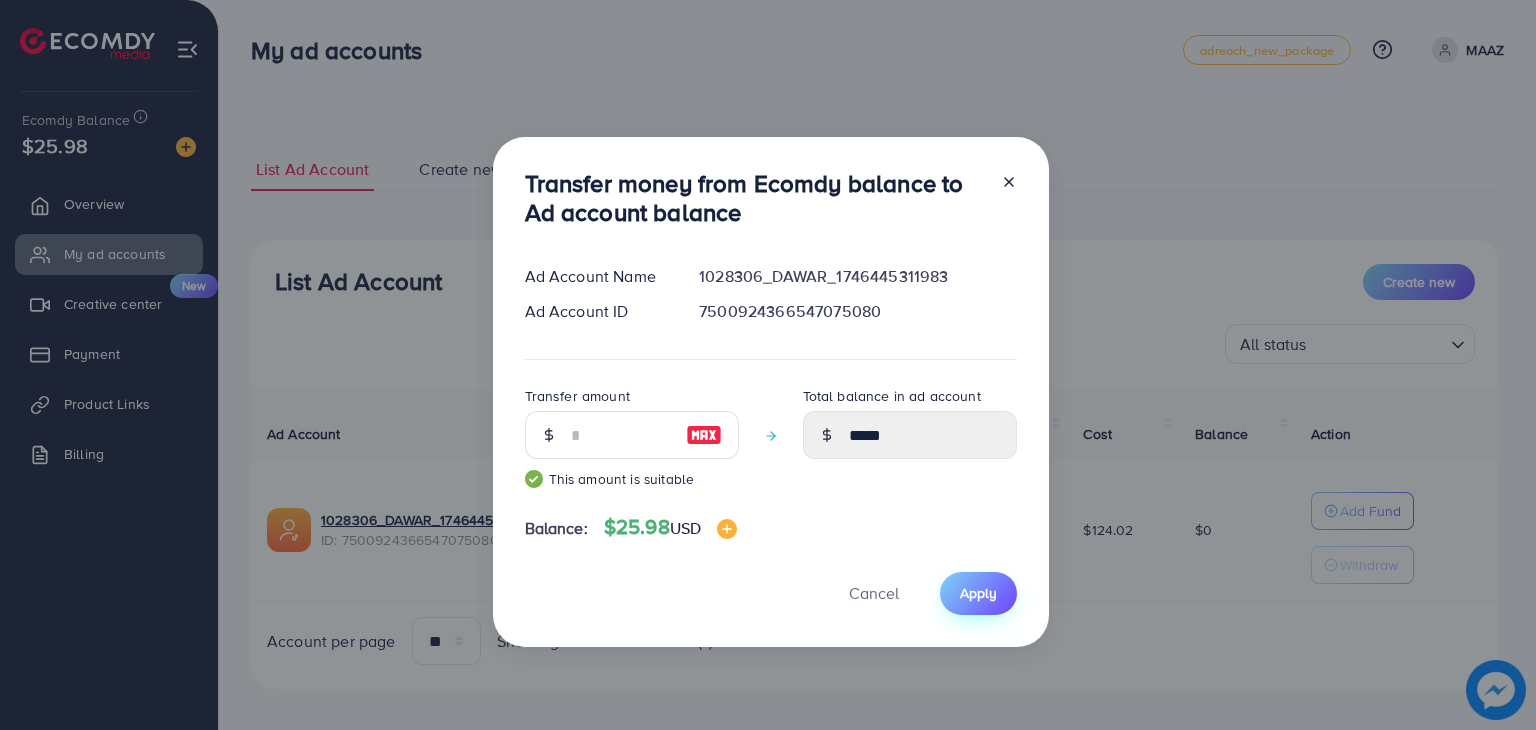 click on "Apply" at bounding box center [978, 593] 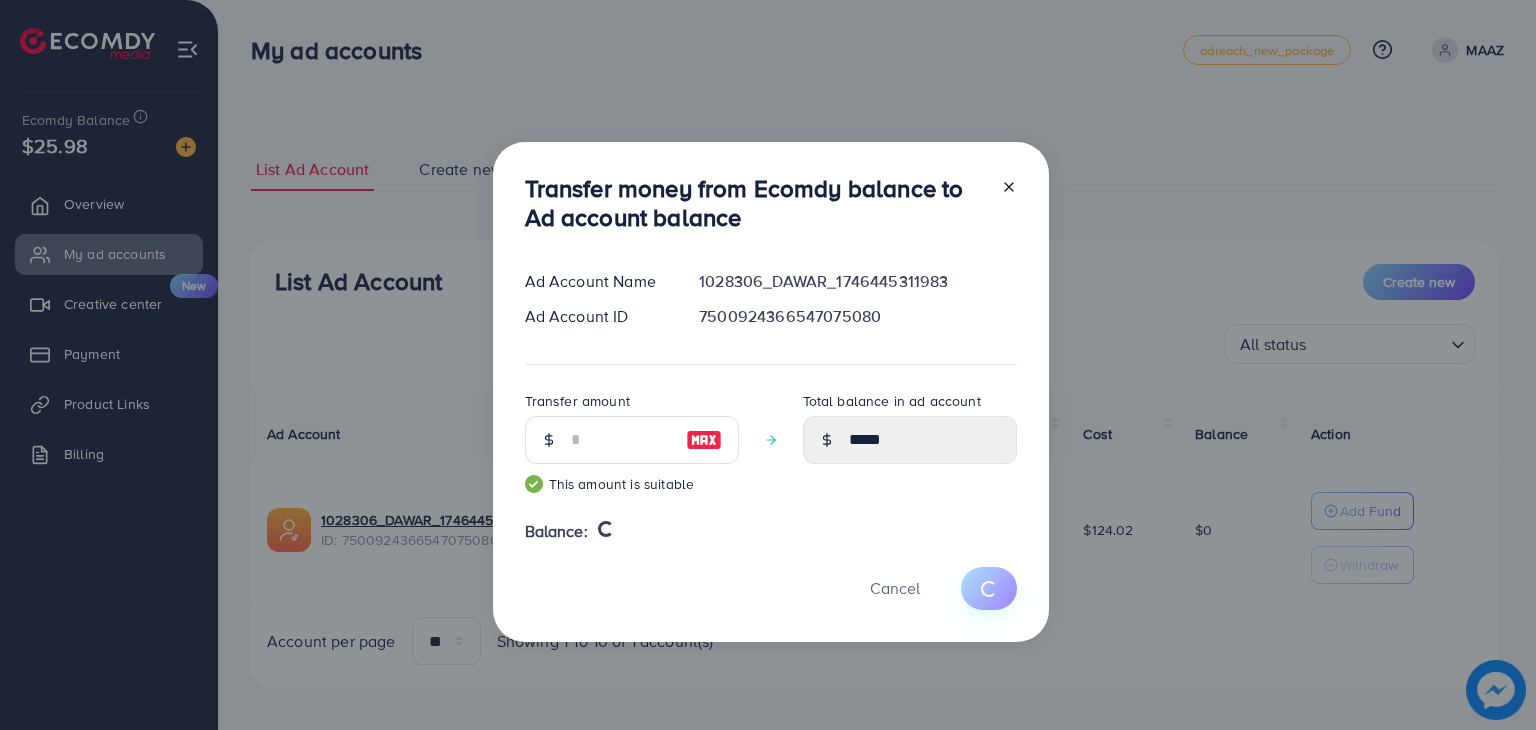 type 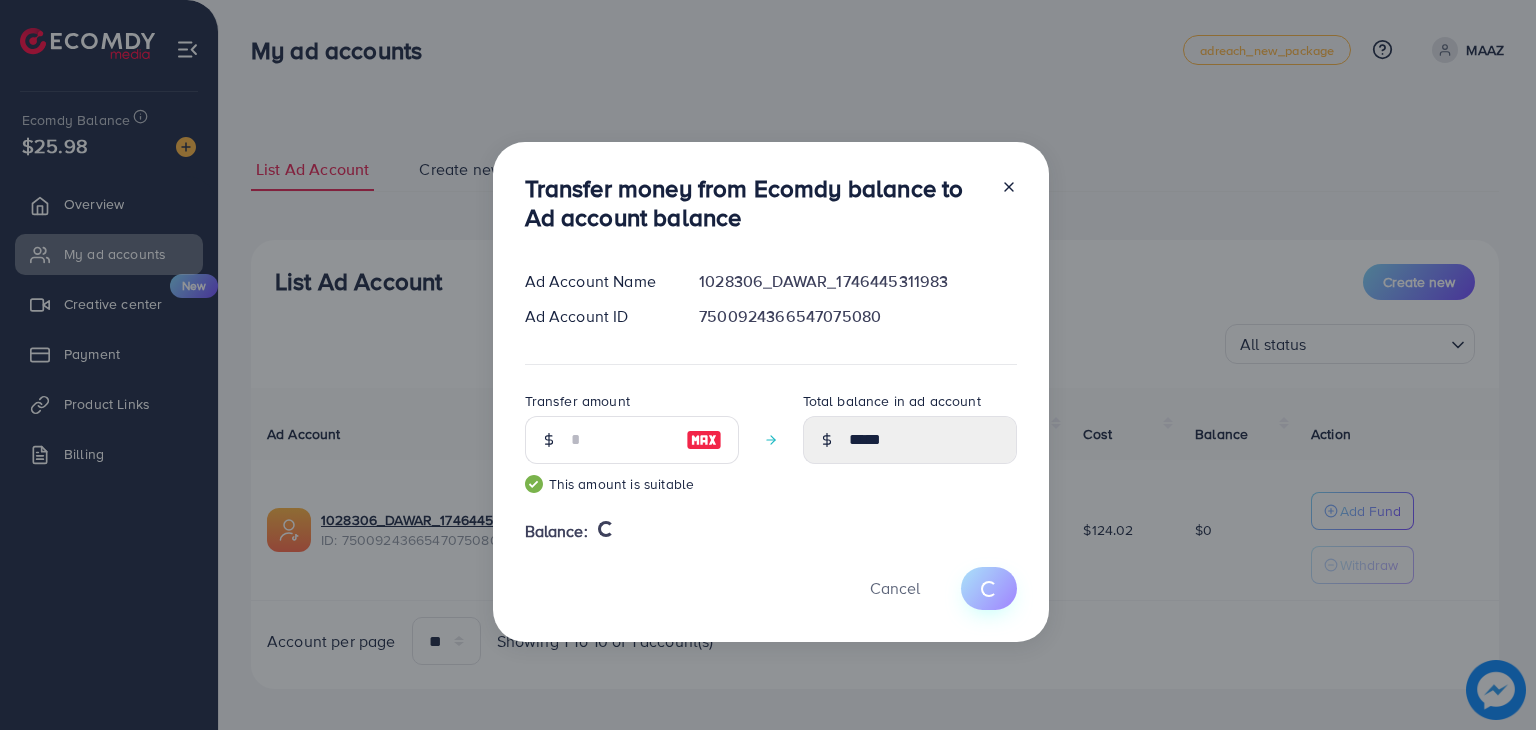 type on "*" 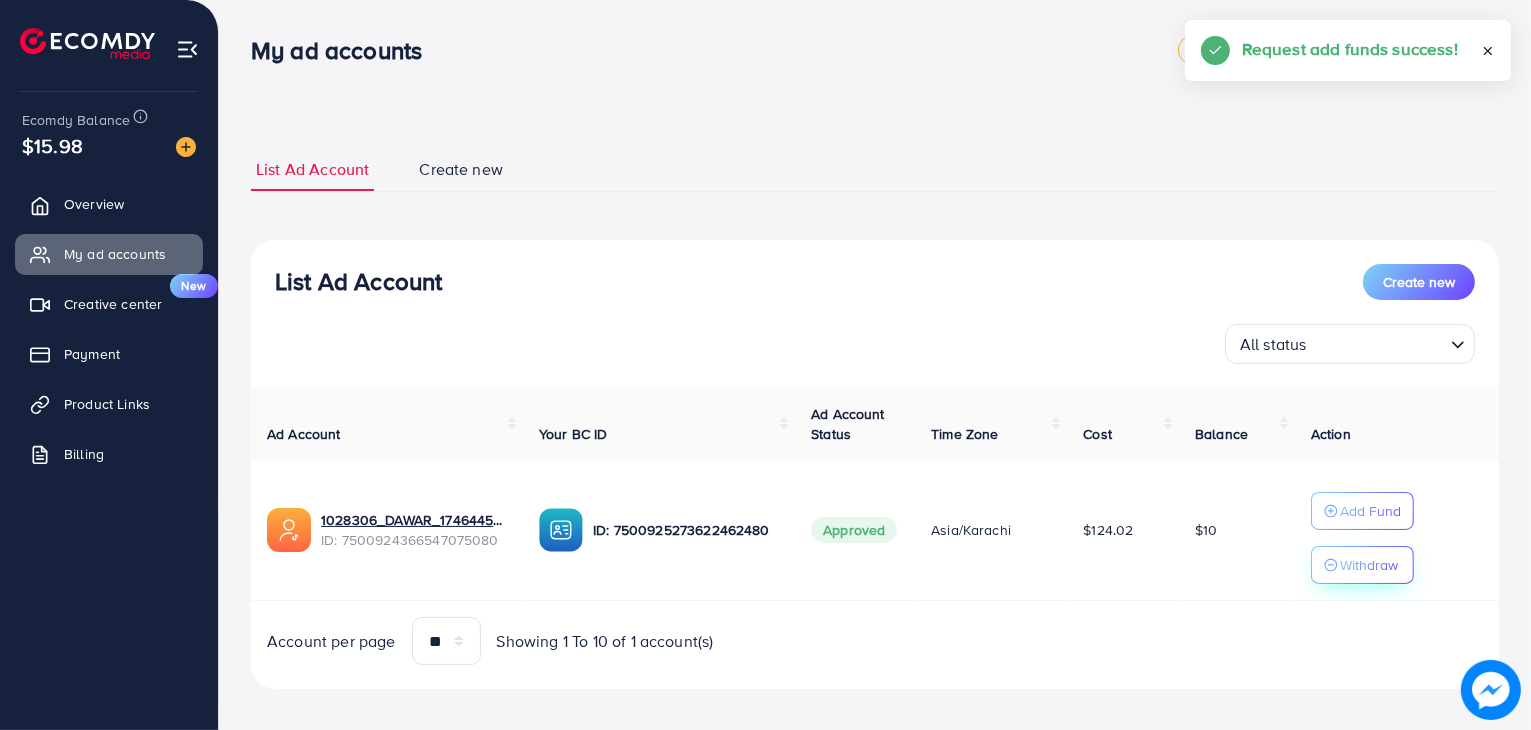 click on "Withdraw" at bounding box center (1369, 565) 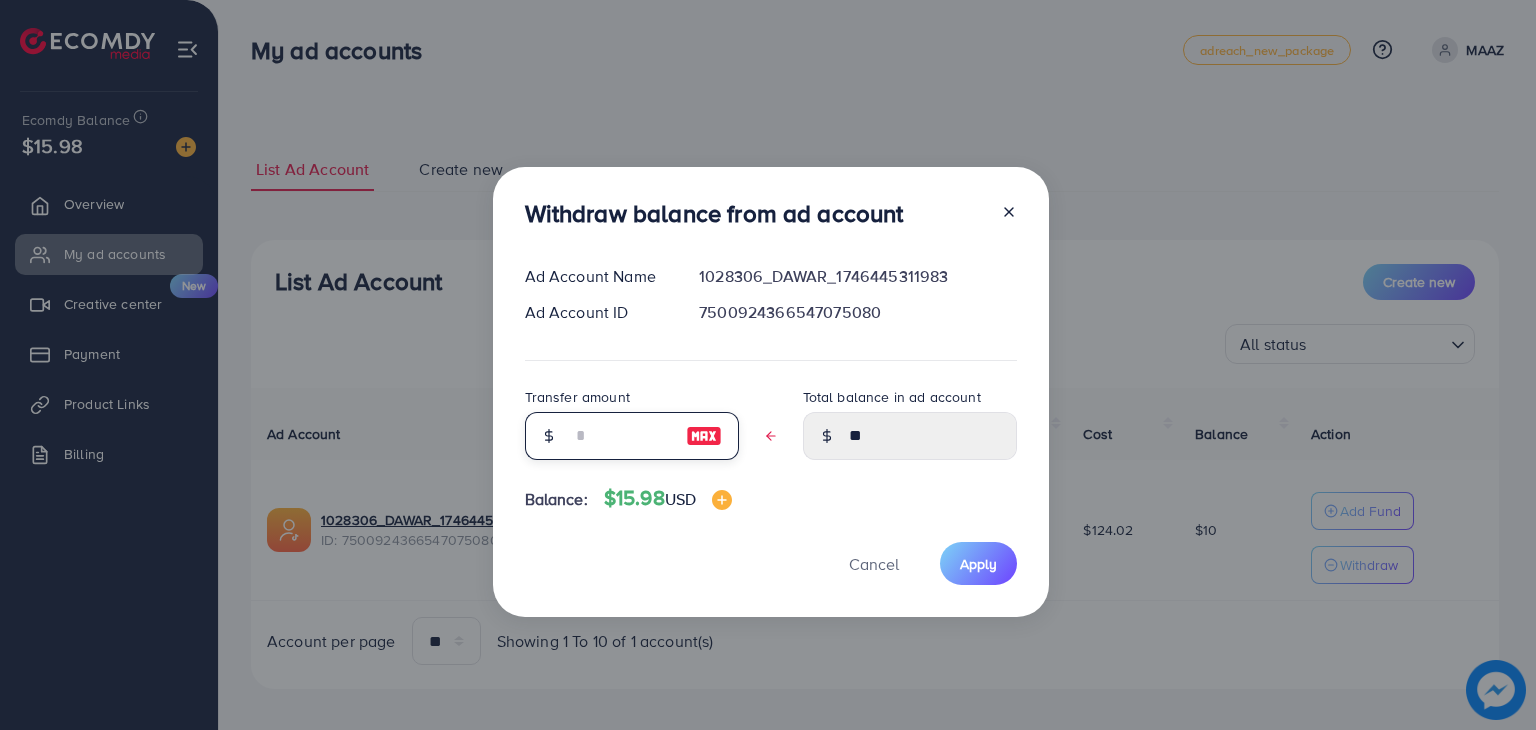 click at bounding box center [621, 436] 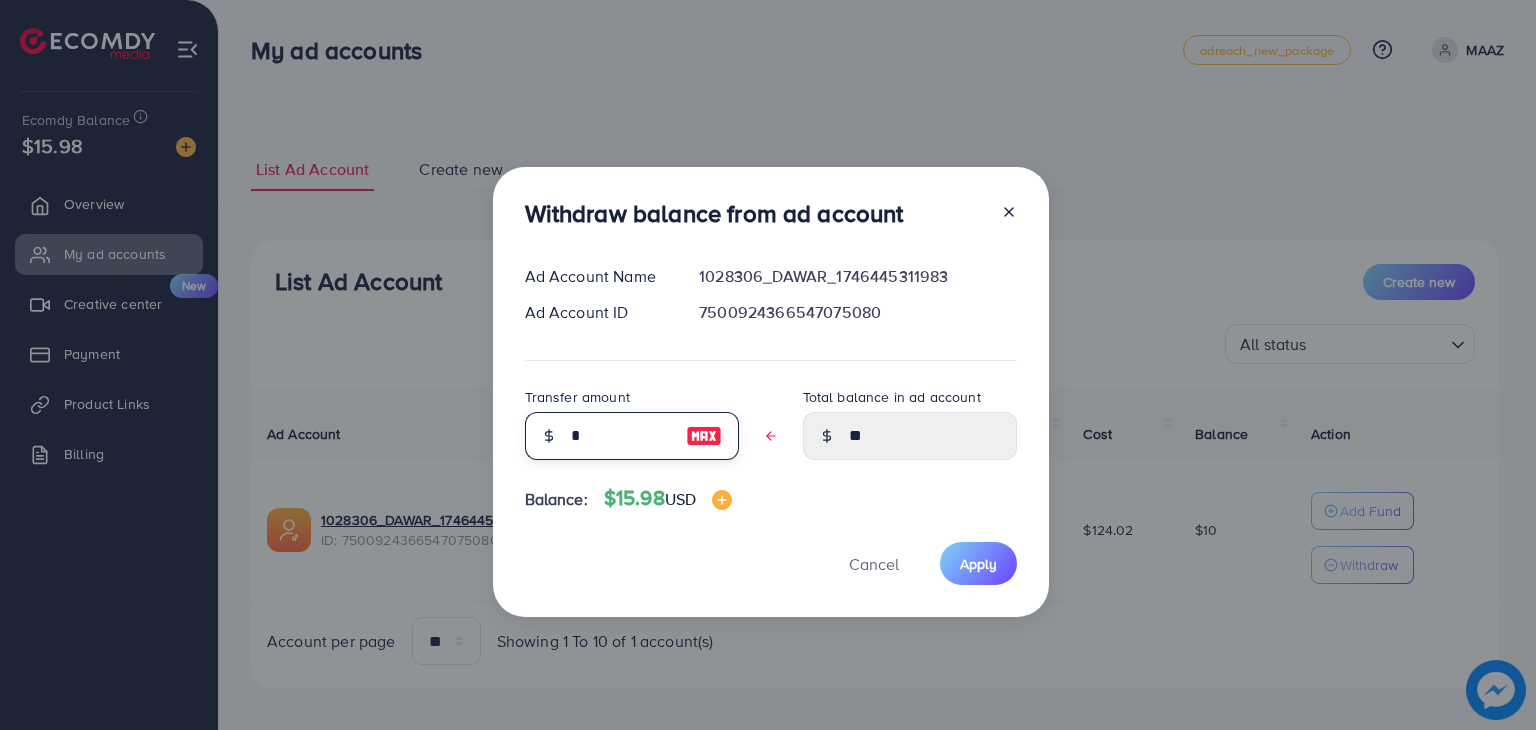 type on "****" 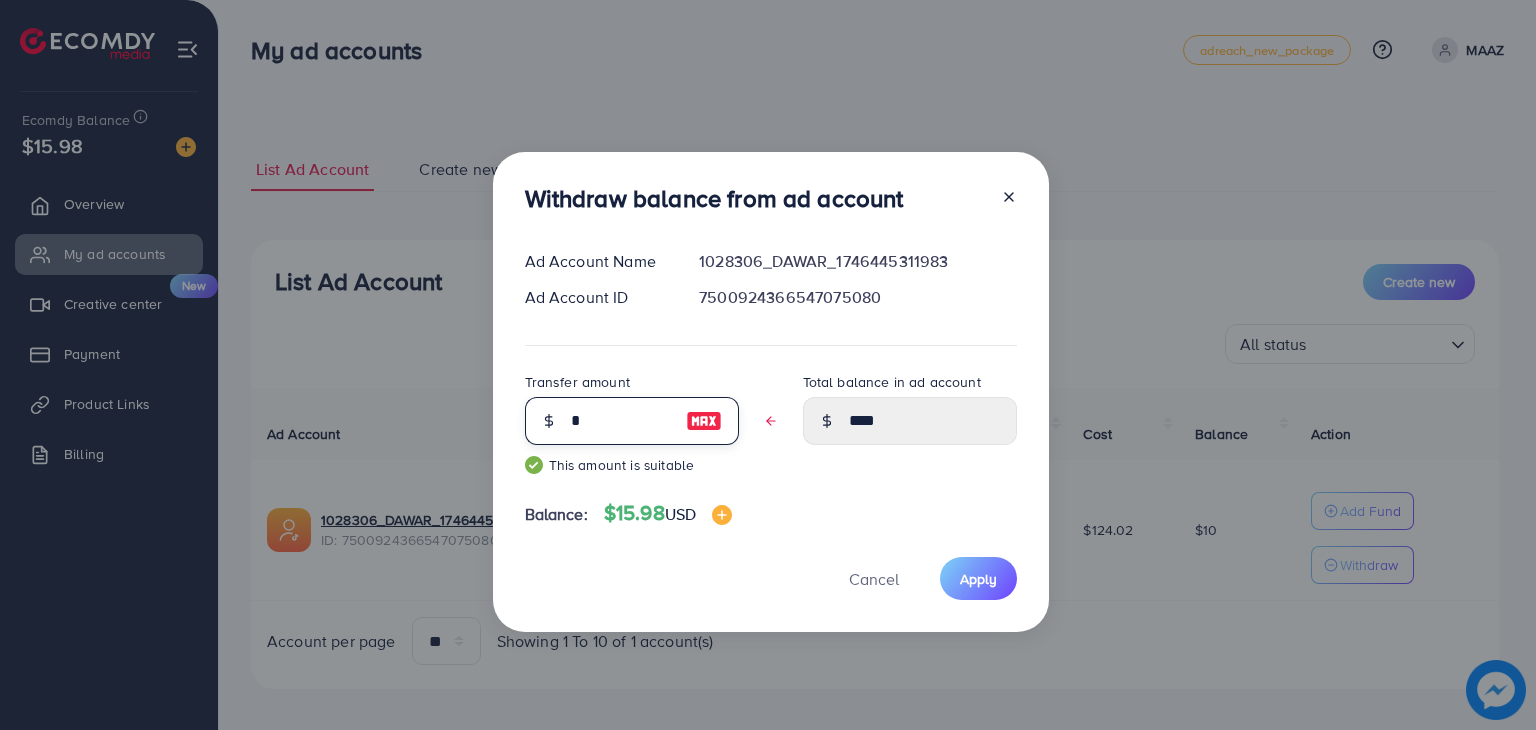 type 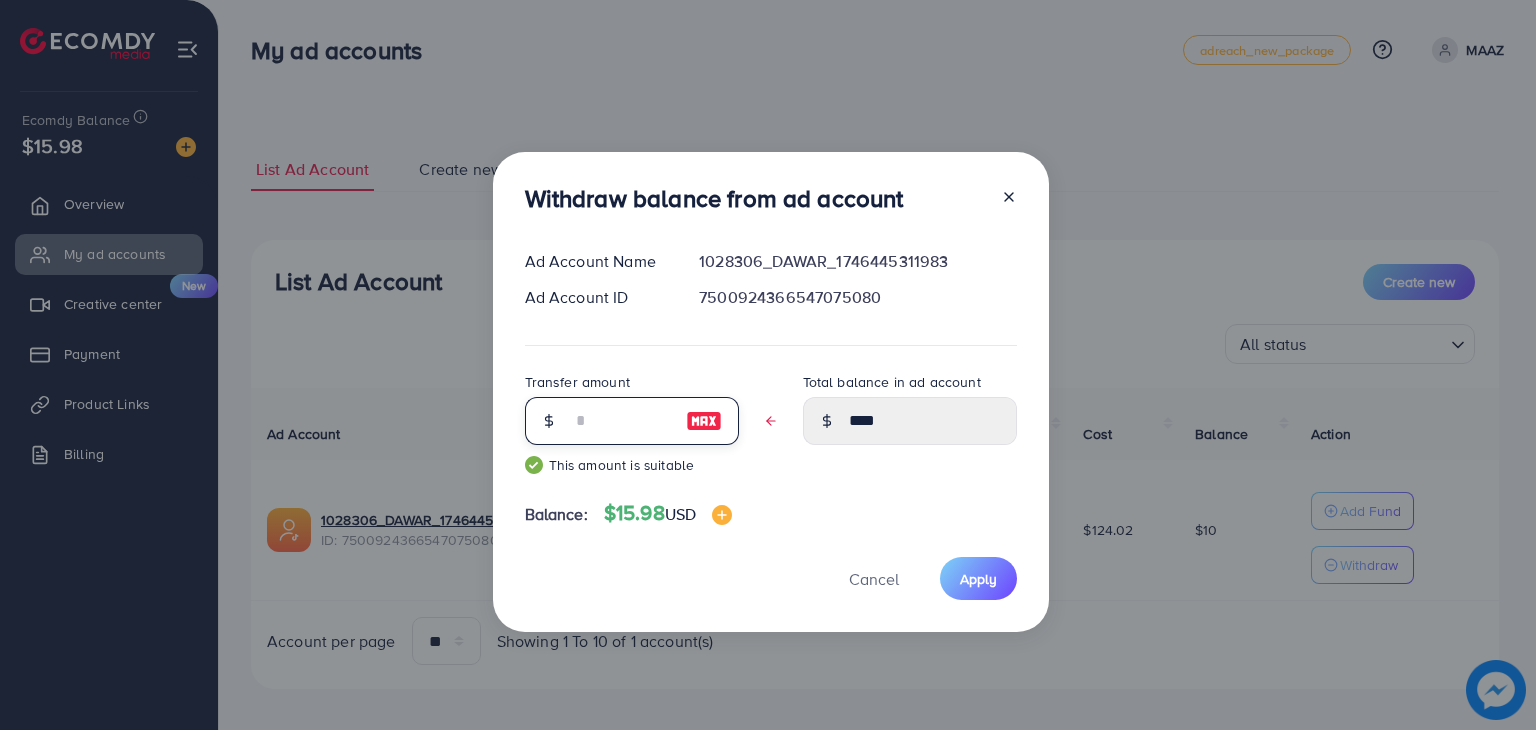type on "*****" 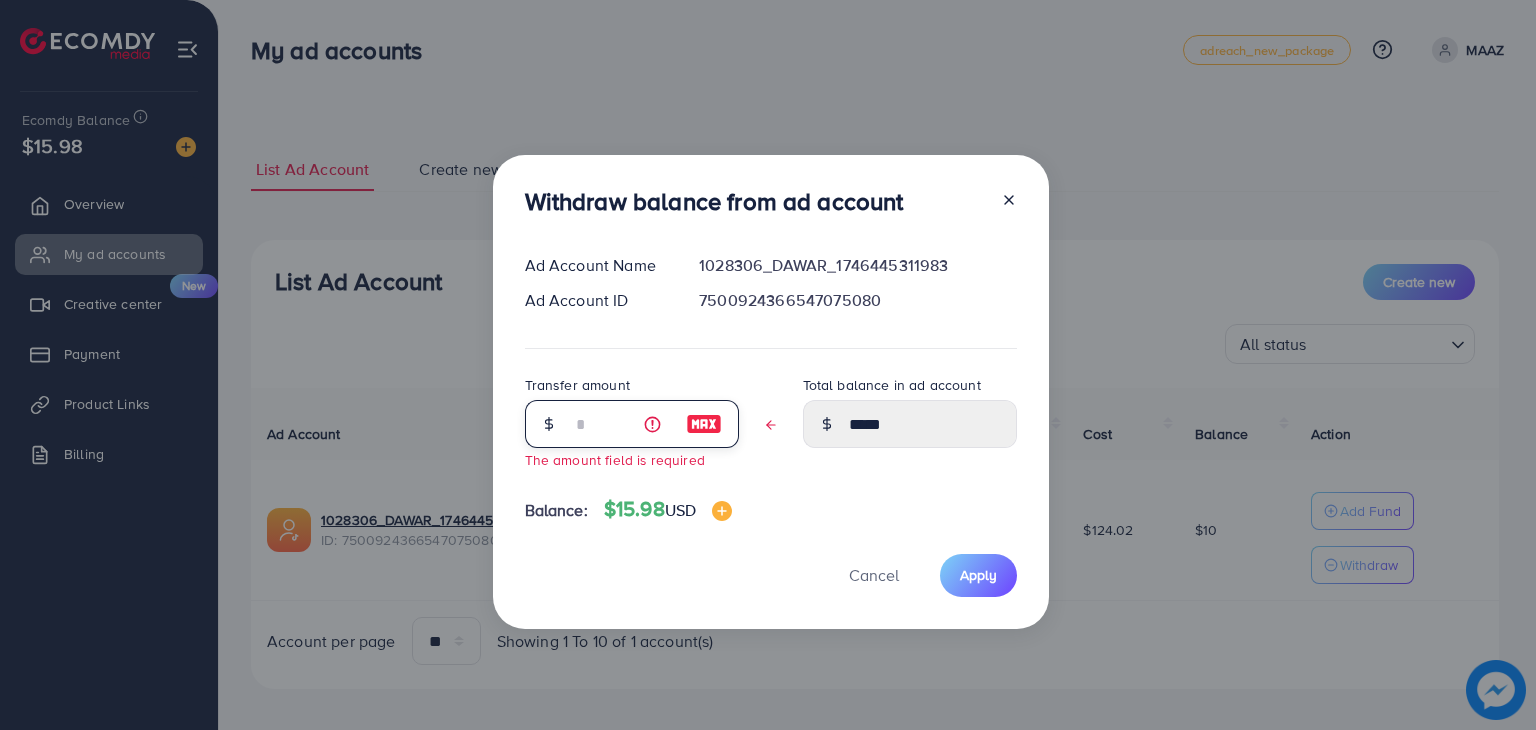 type on "*" 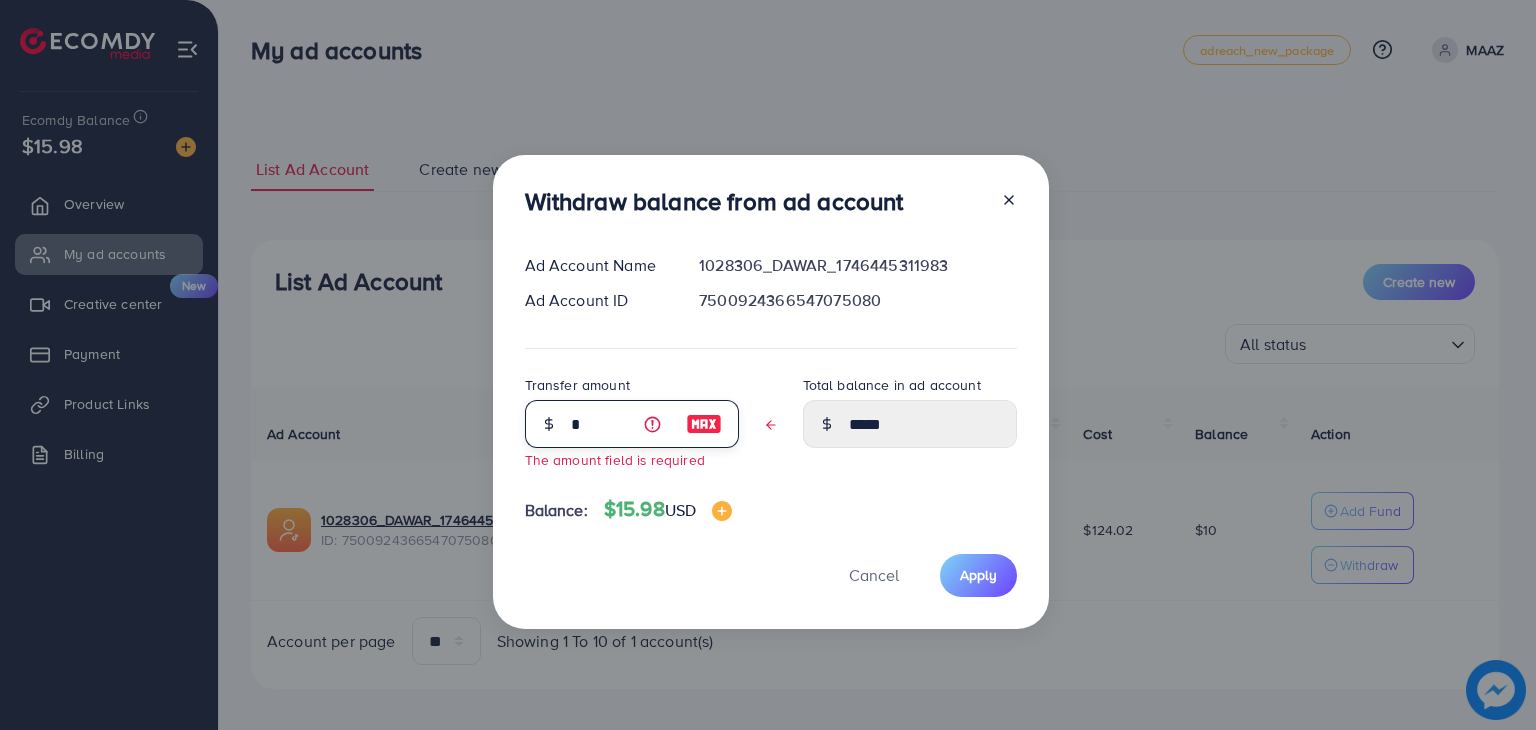 type on "****" 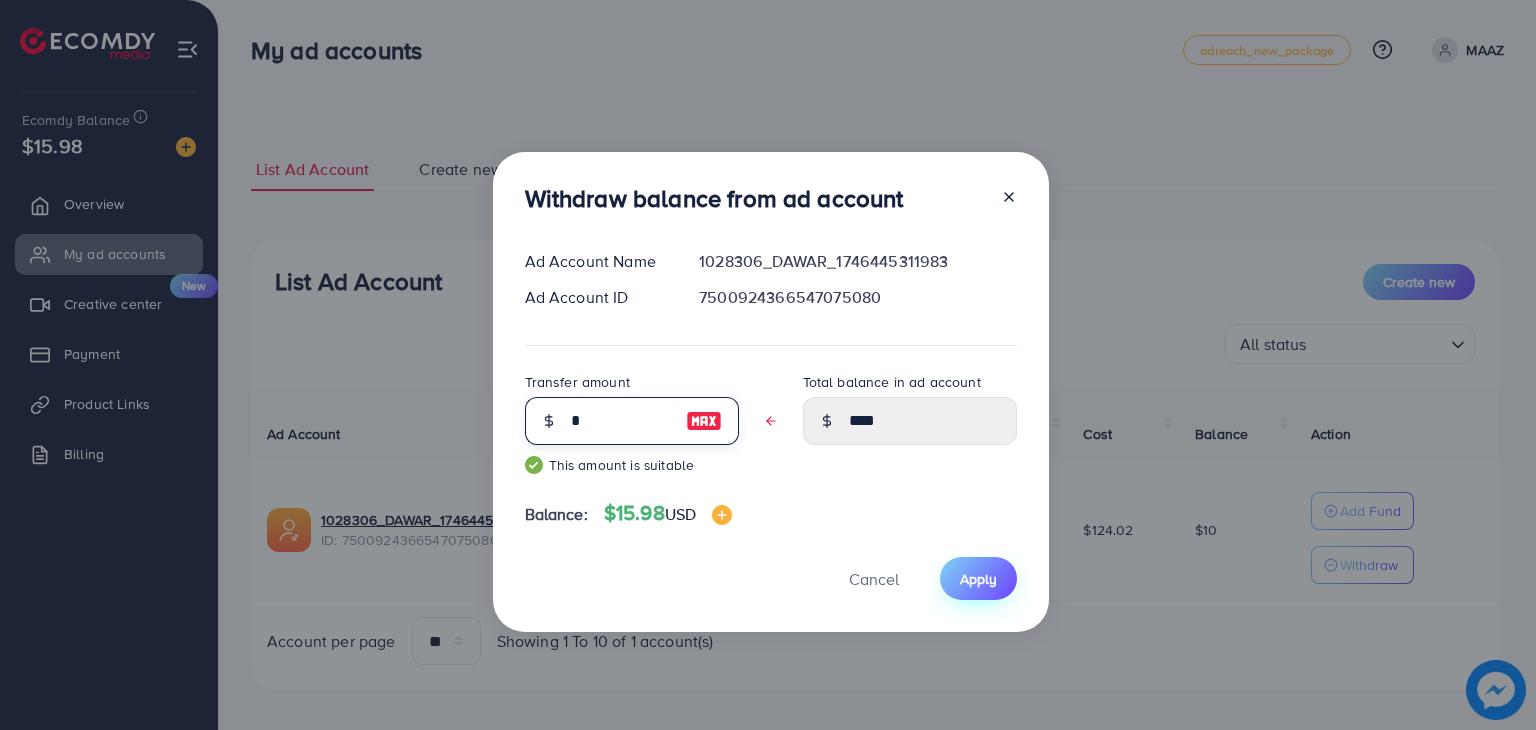 type on "*" 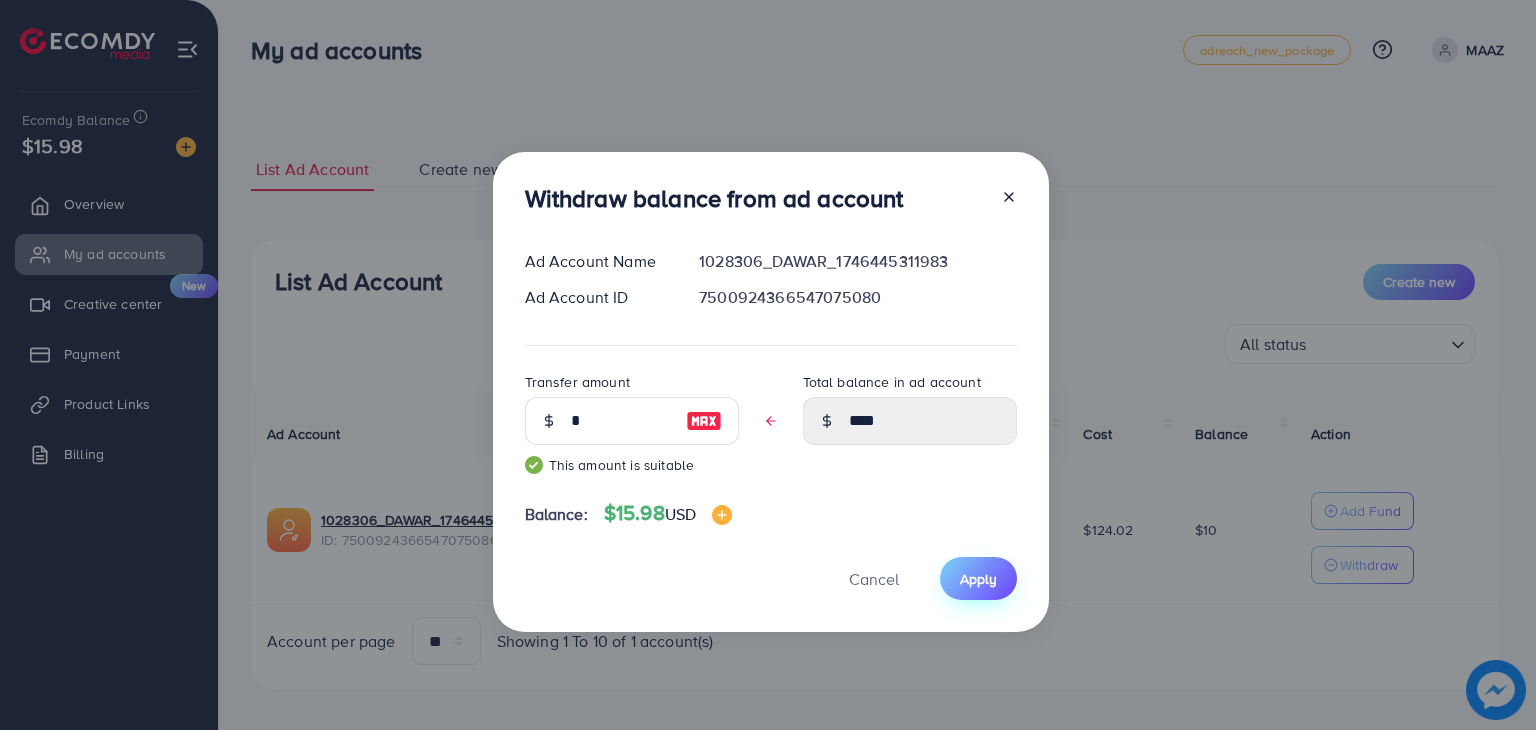 click on "Apply" at bounding box center [978, 579] 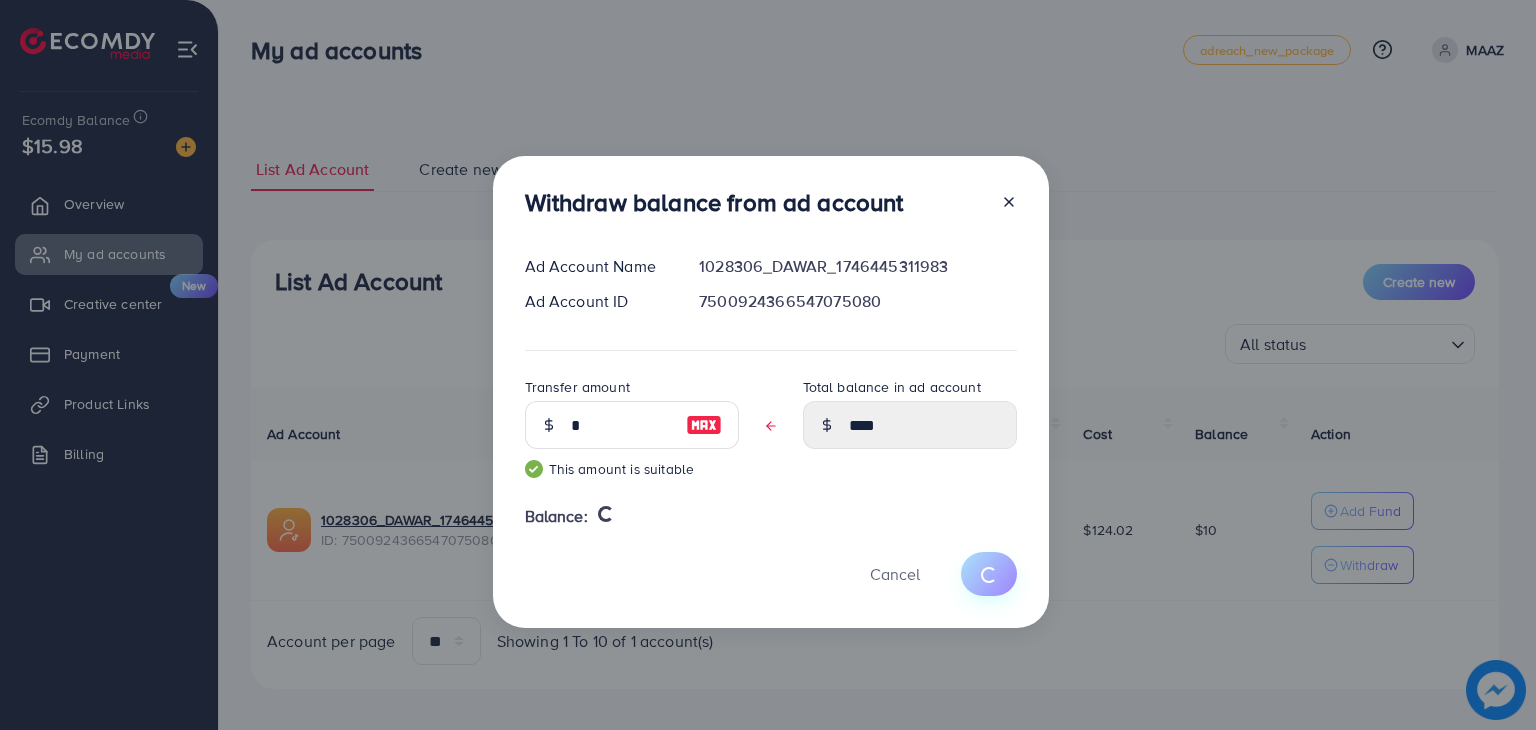 type 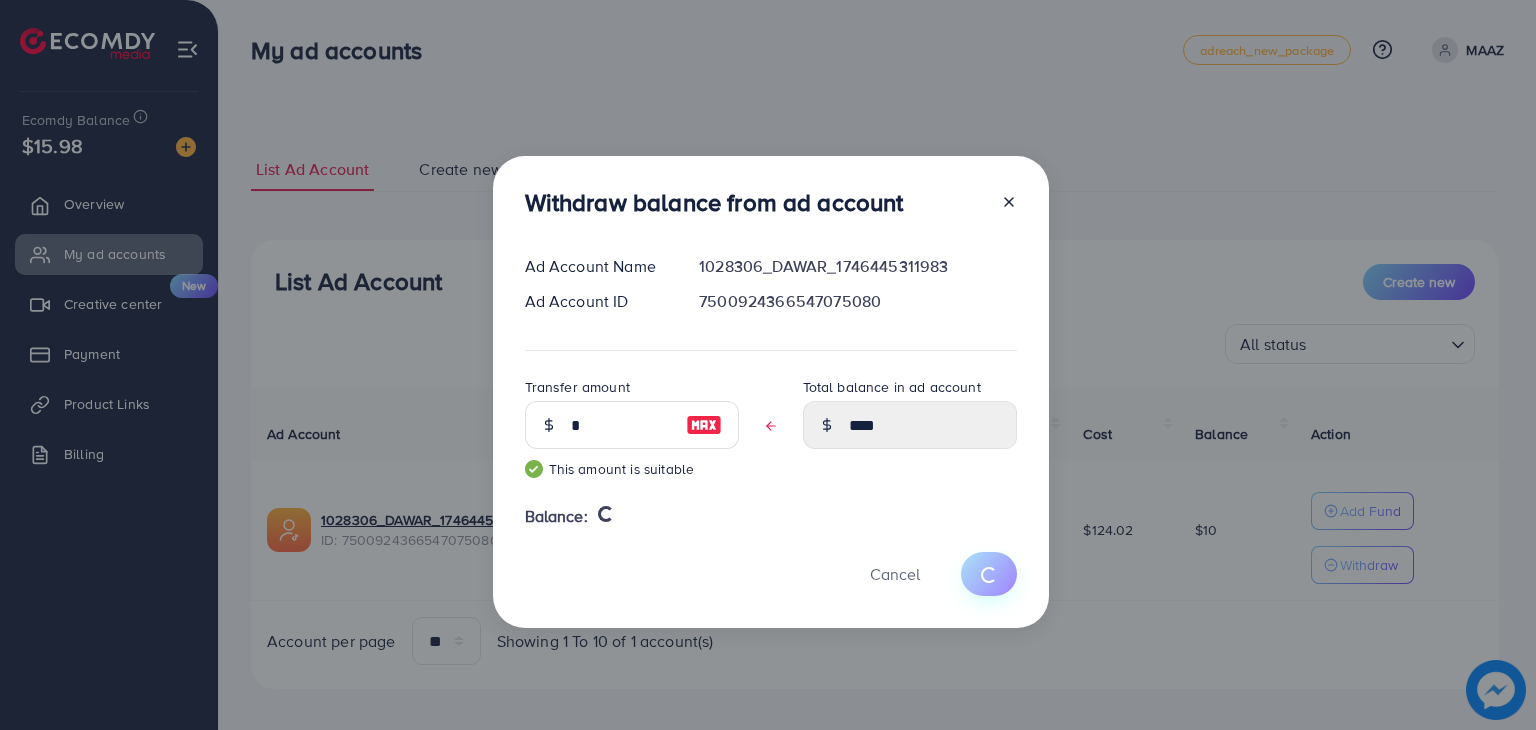 type on "**" 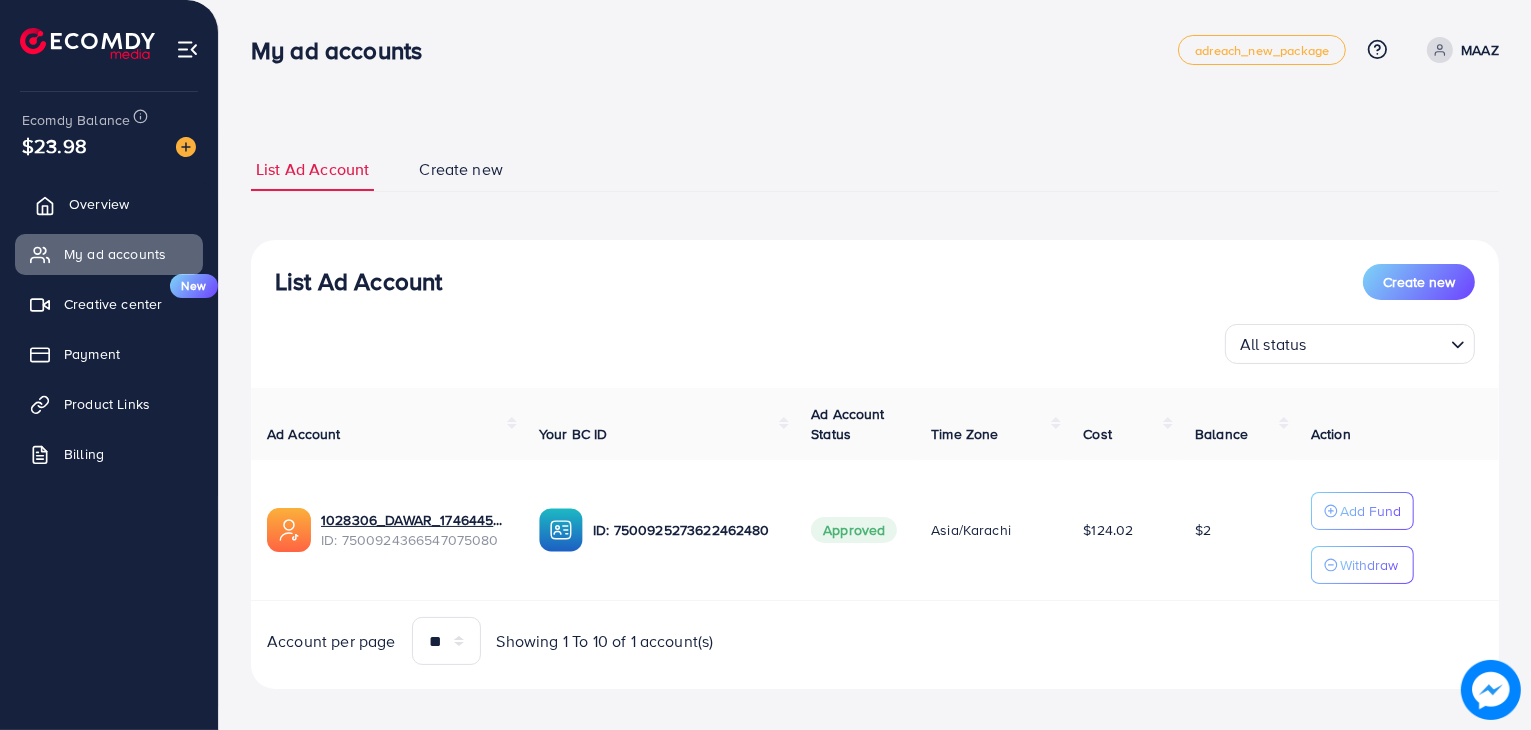 click on "Overview" at bounding box center (99, 204) 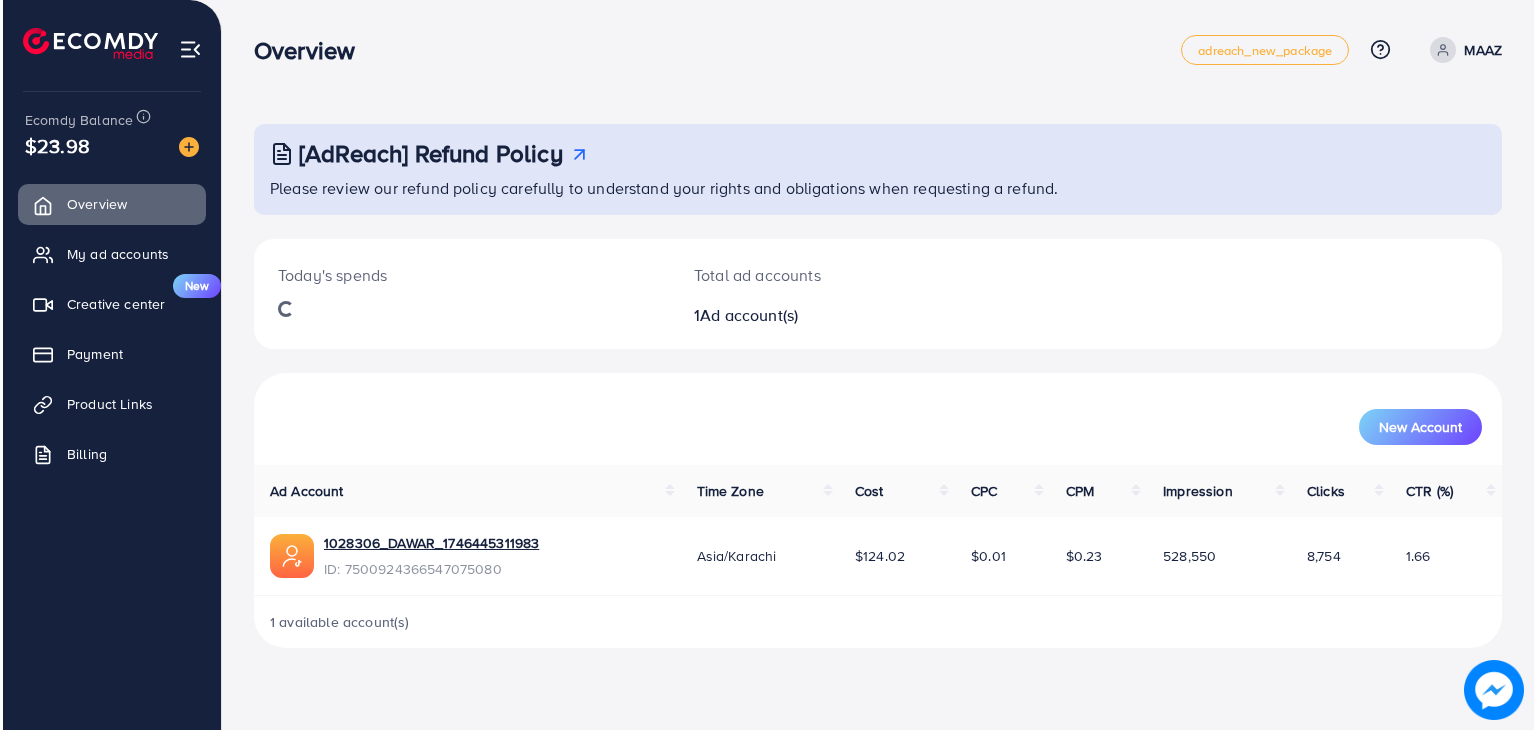 scroll, scrollTop: 0, scrollLeft: 0, axis: both 